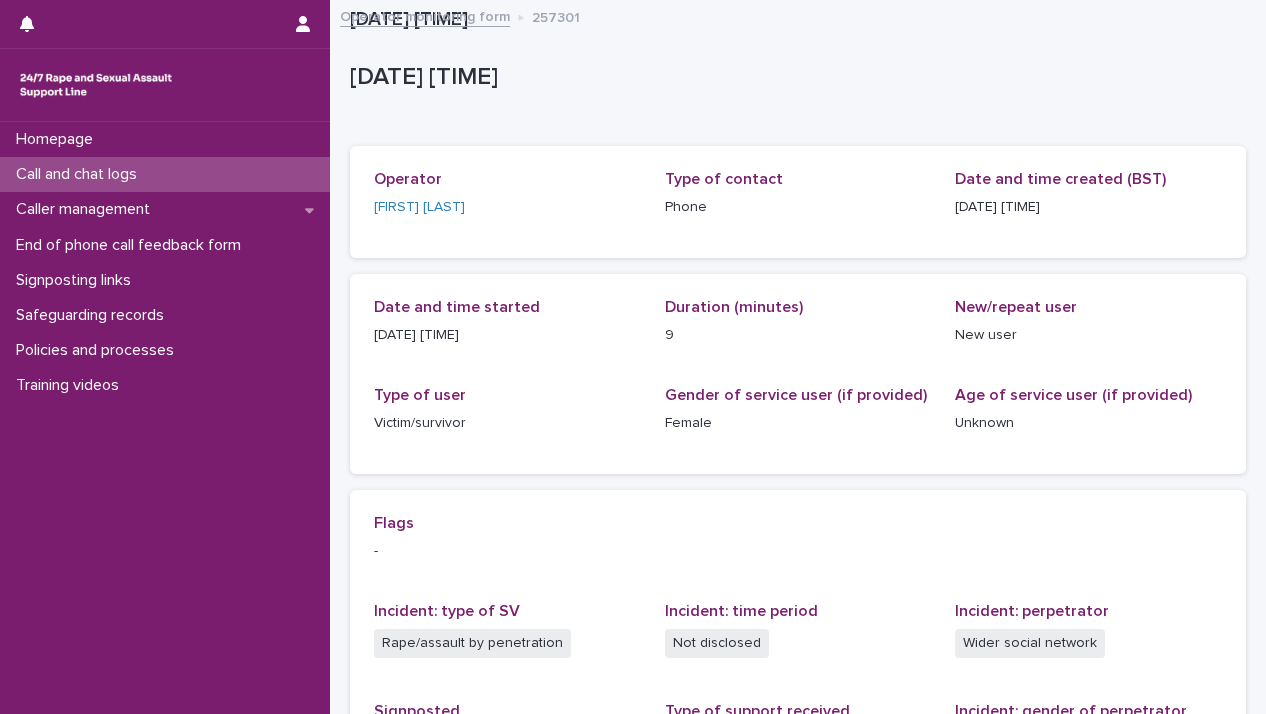 scroll, scrollTop: 0, scrollLeft: 0, axis: both 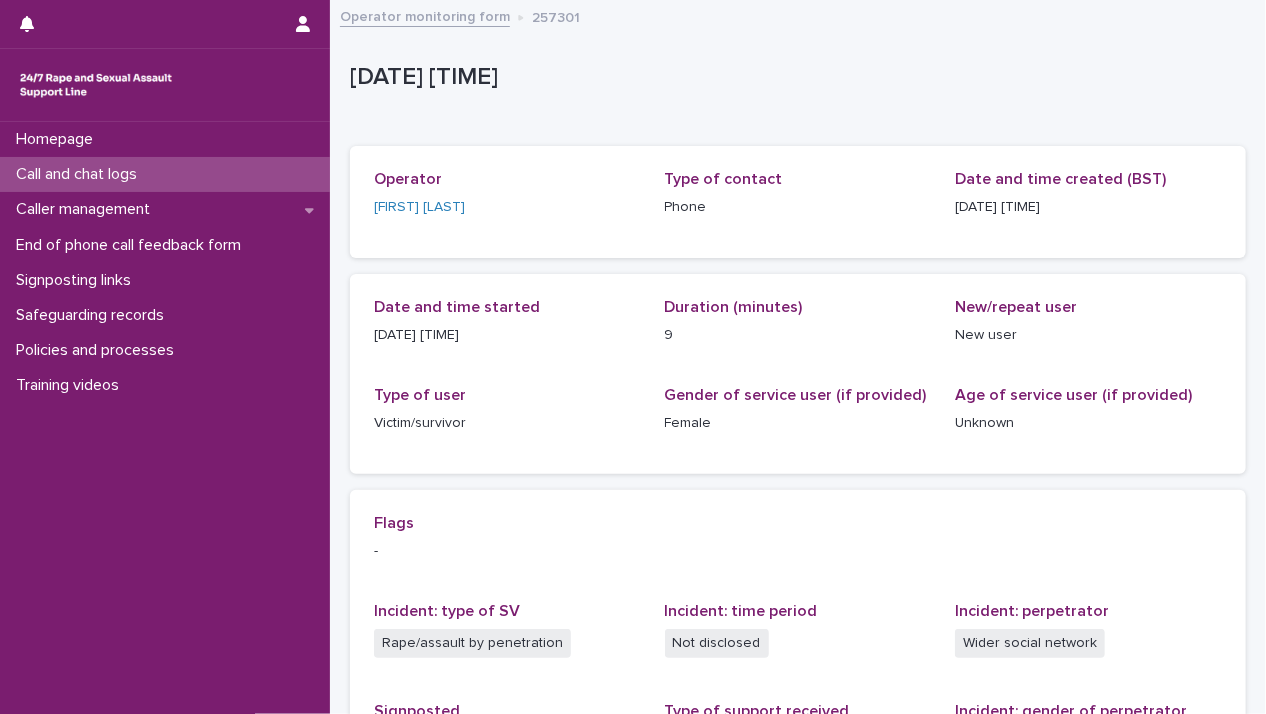 click on "Call and chat logs" at bounding box center [80, 174] 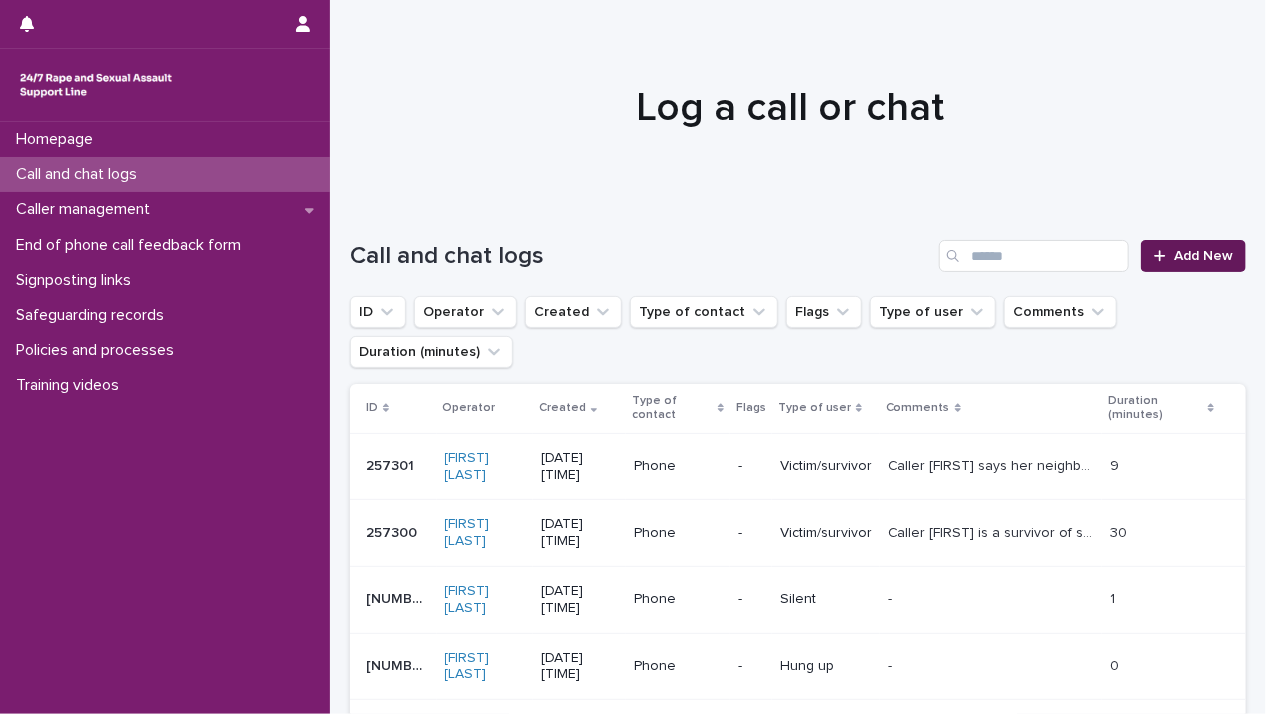 click on "Add New" at bounding box center (1193, 256) 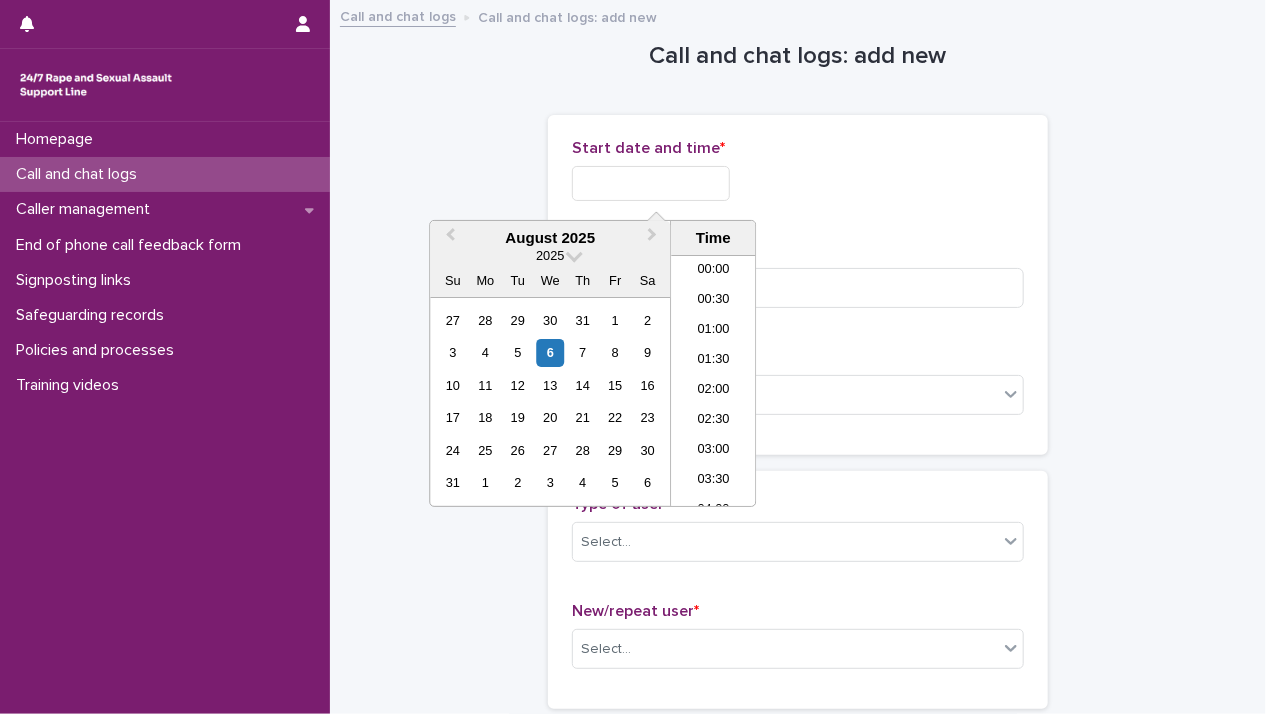 click at bounding box center [651, 183] 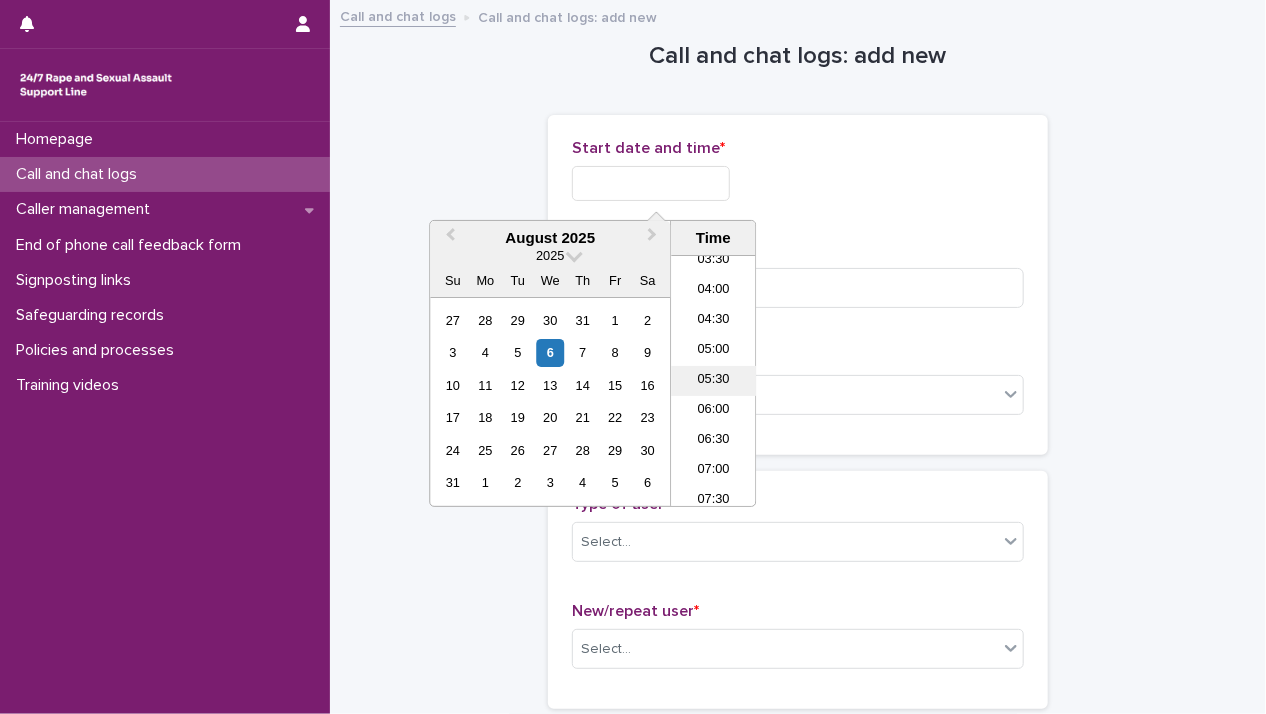 click on "05:30" at bounding box center [713, 381] 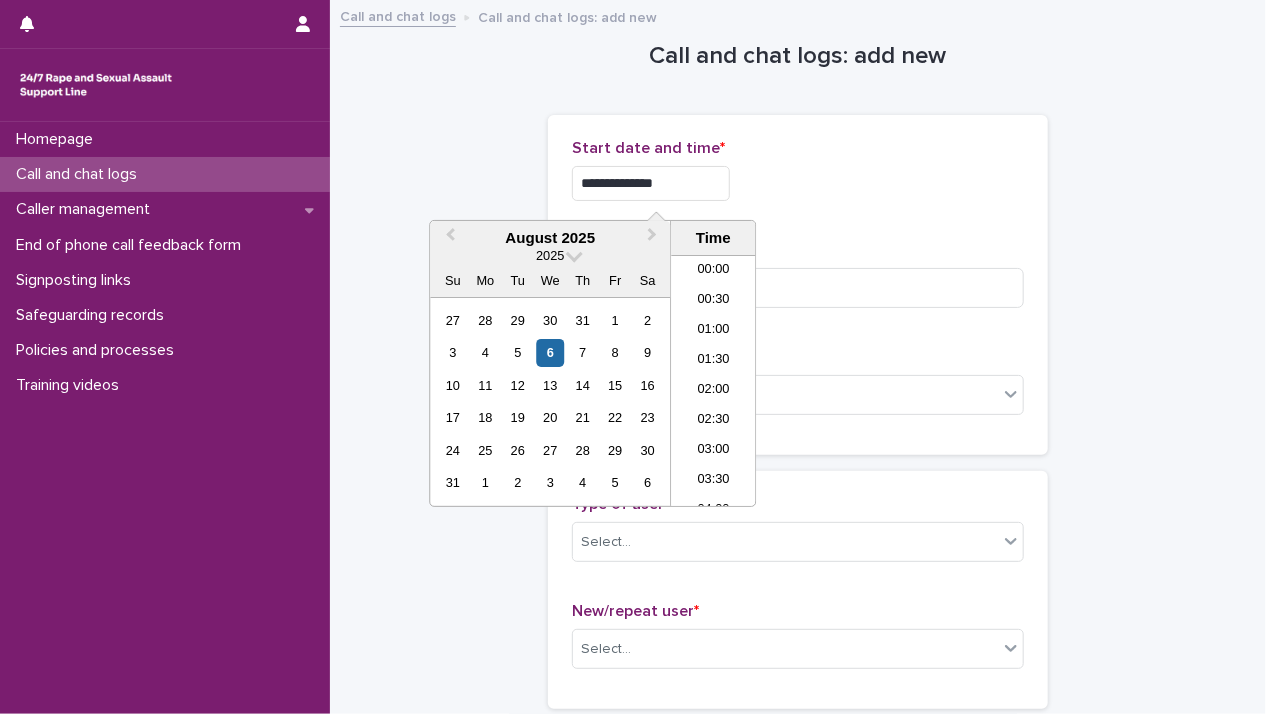 click on "**********" at bounding box center [651, 183] 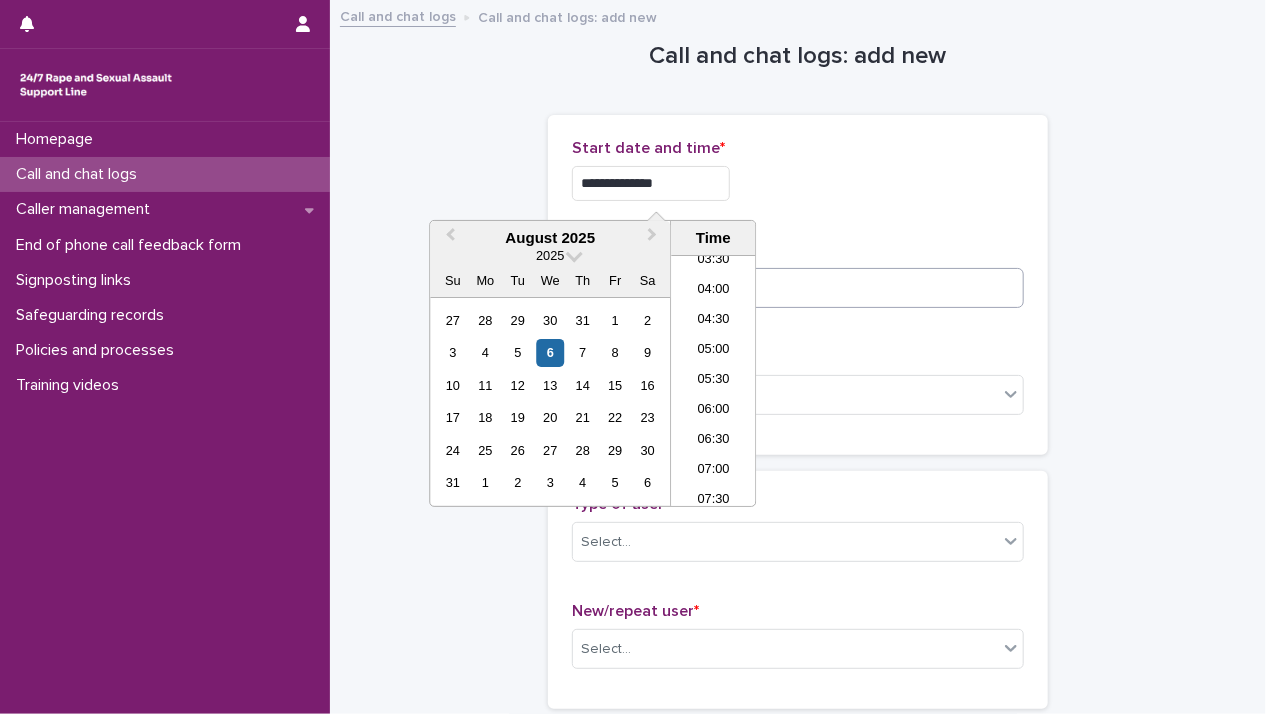 type on "**********" 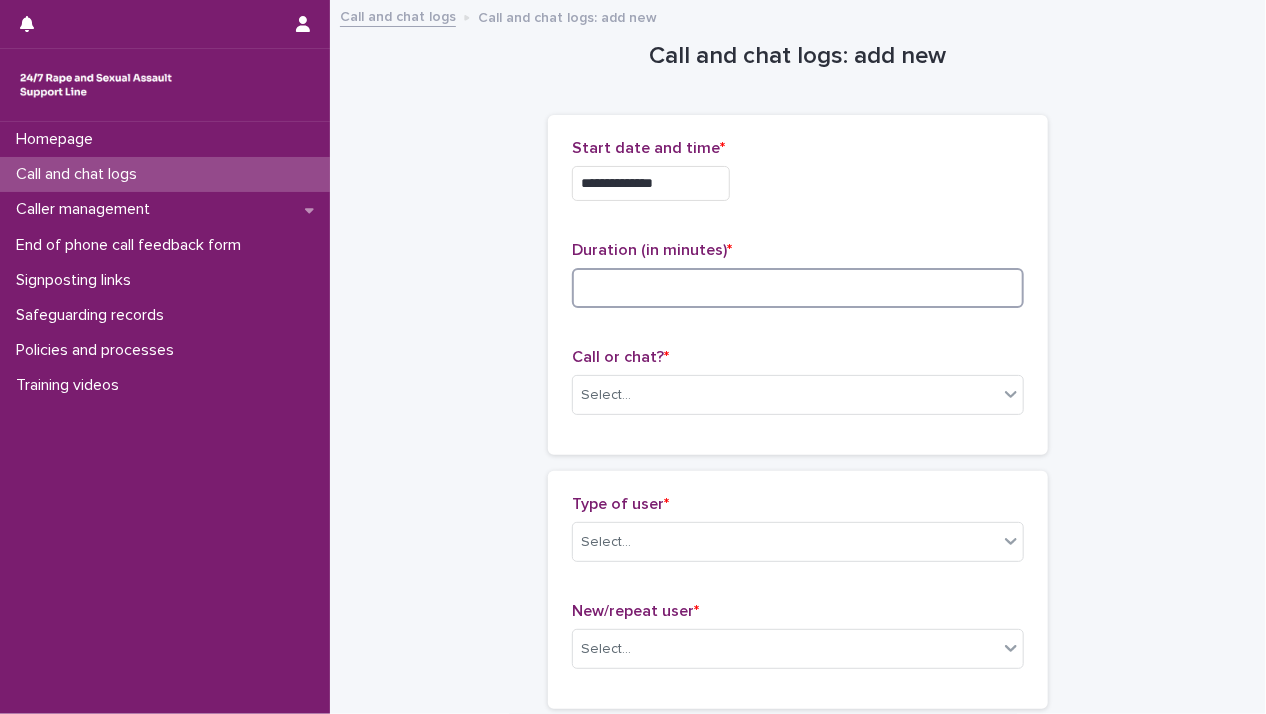click at bounding box center (798, 288) 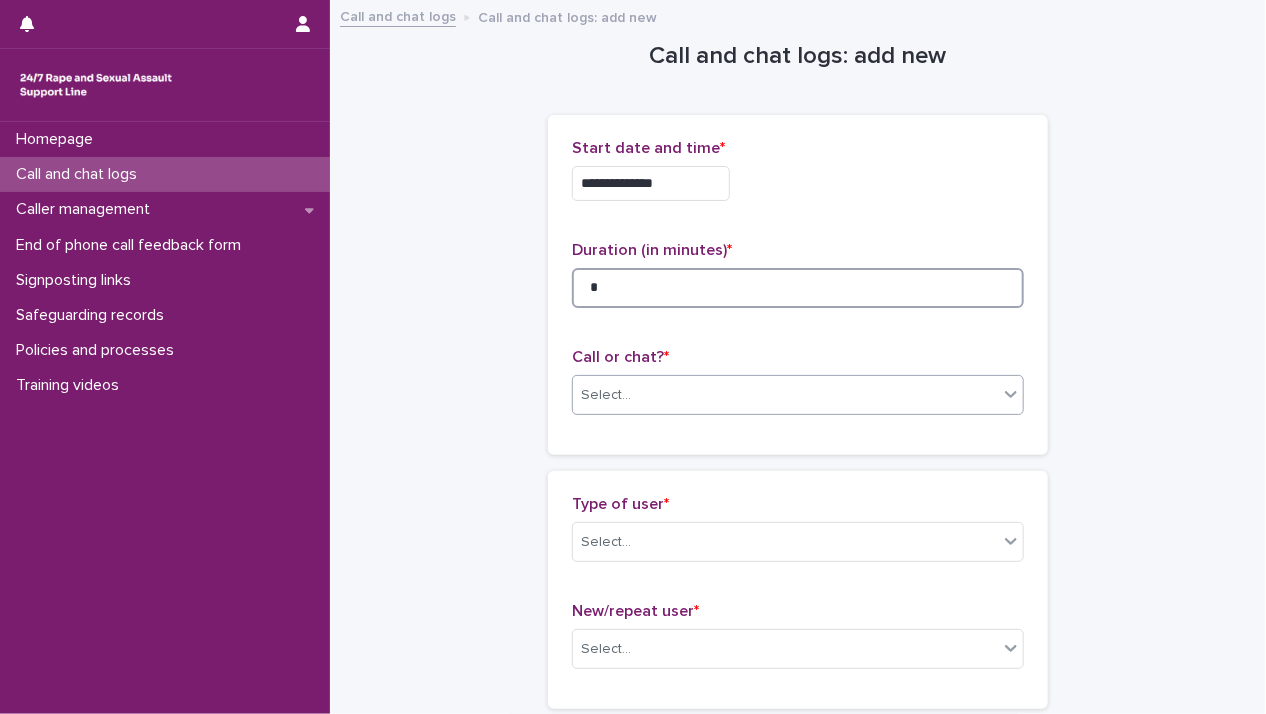 type on "*" 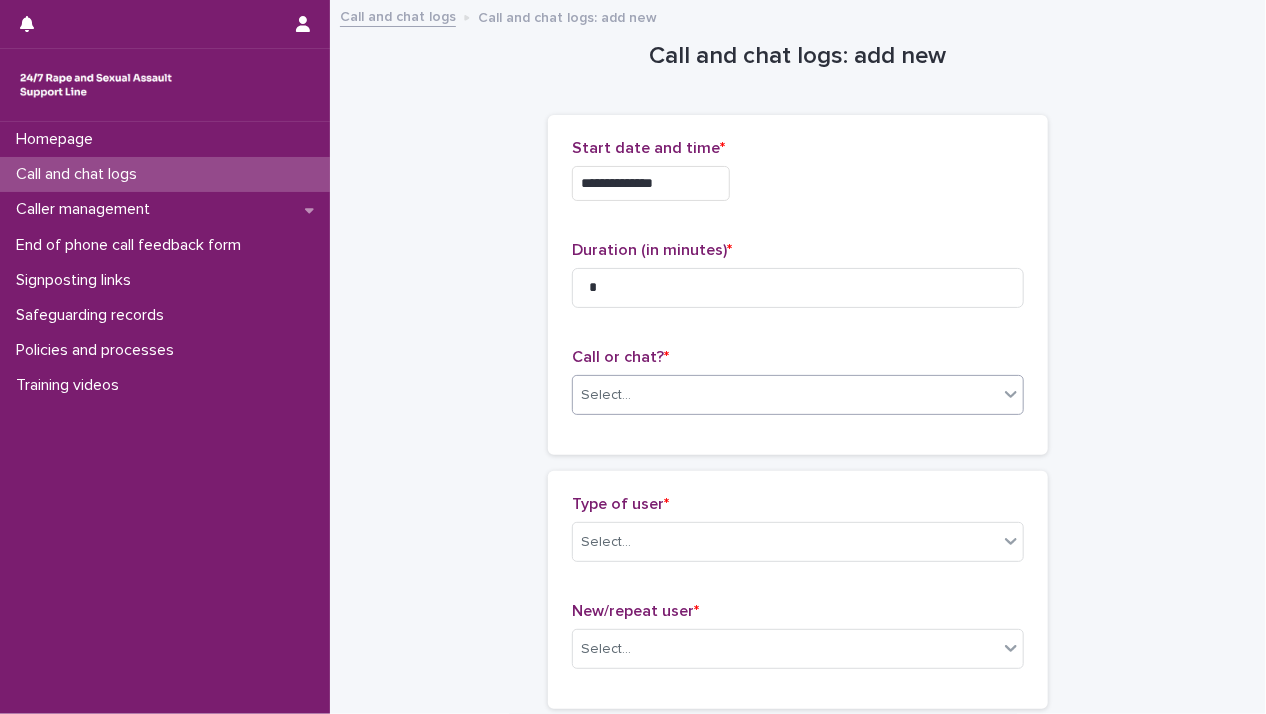 drag, startPoint x: 733, startPoint y: 391, endPoint x: 732, endPoint y: 404, distance: 13.038404 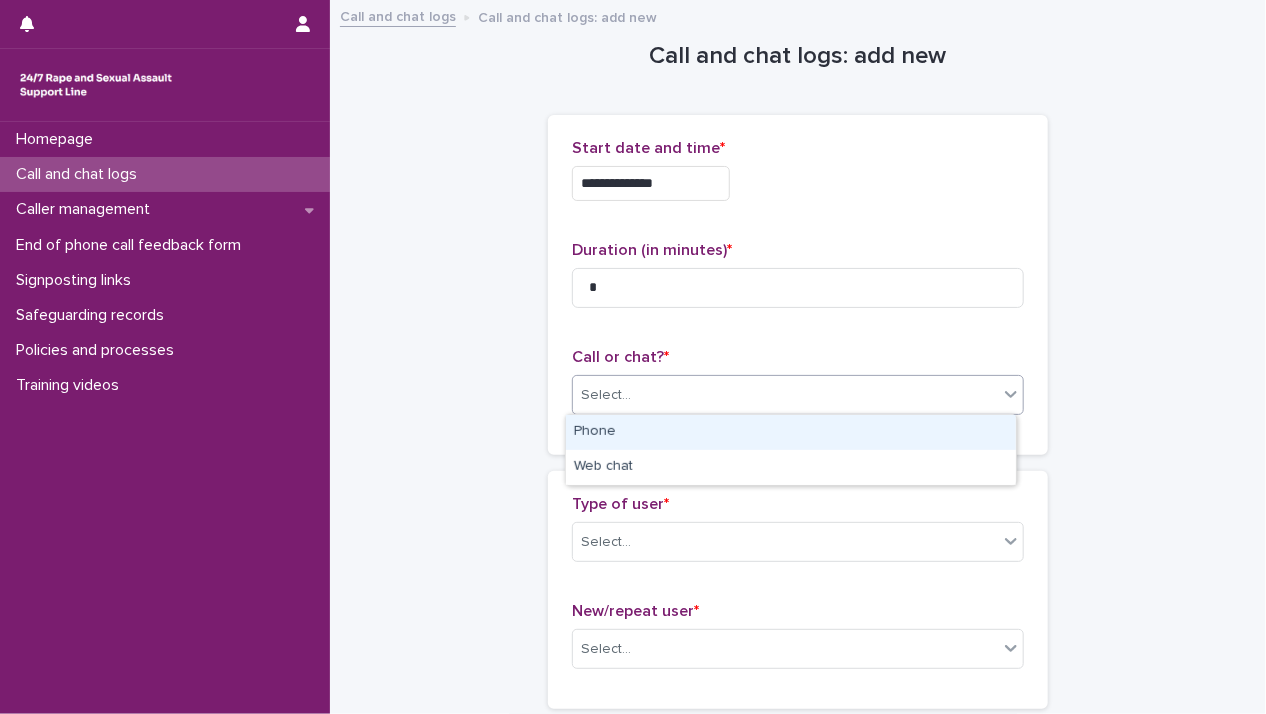 click on "Phone" at bounding box center (791, 432) 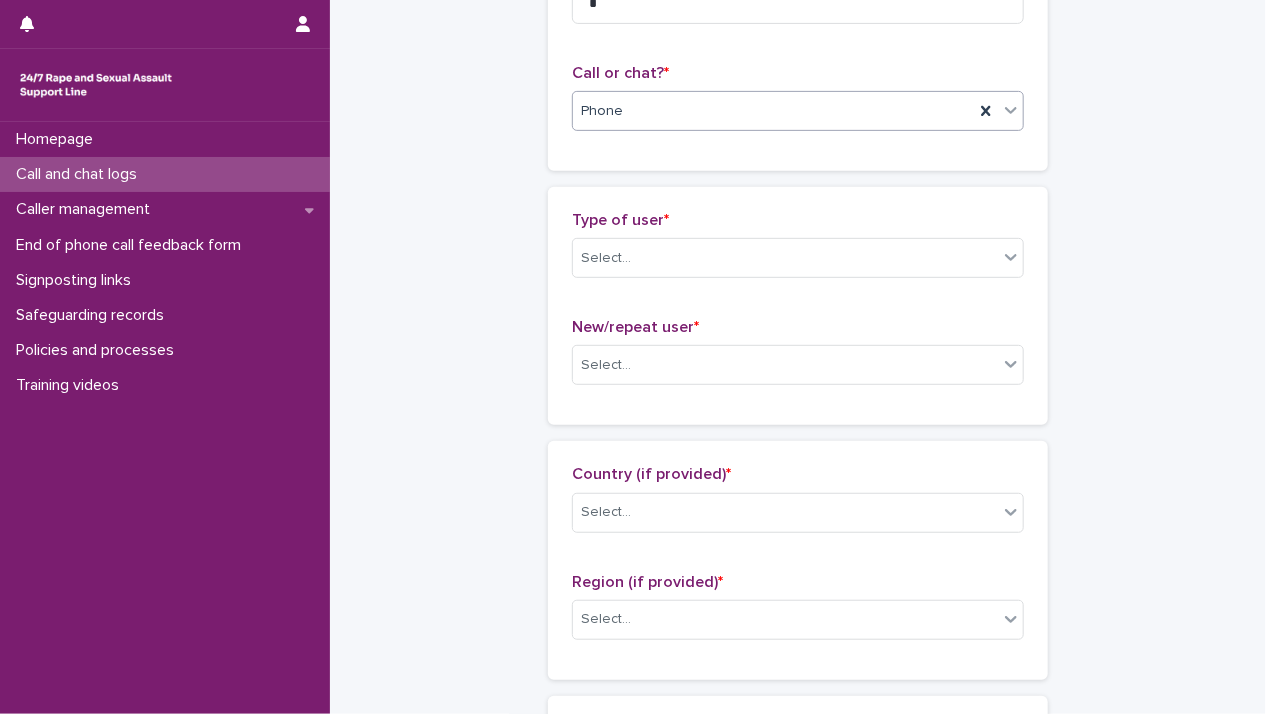 scroll, scrollTop: 300, scrollLeft: 0, axis: vertical 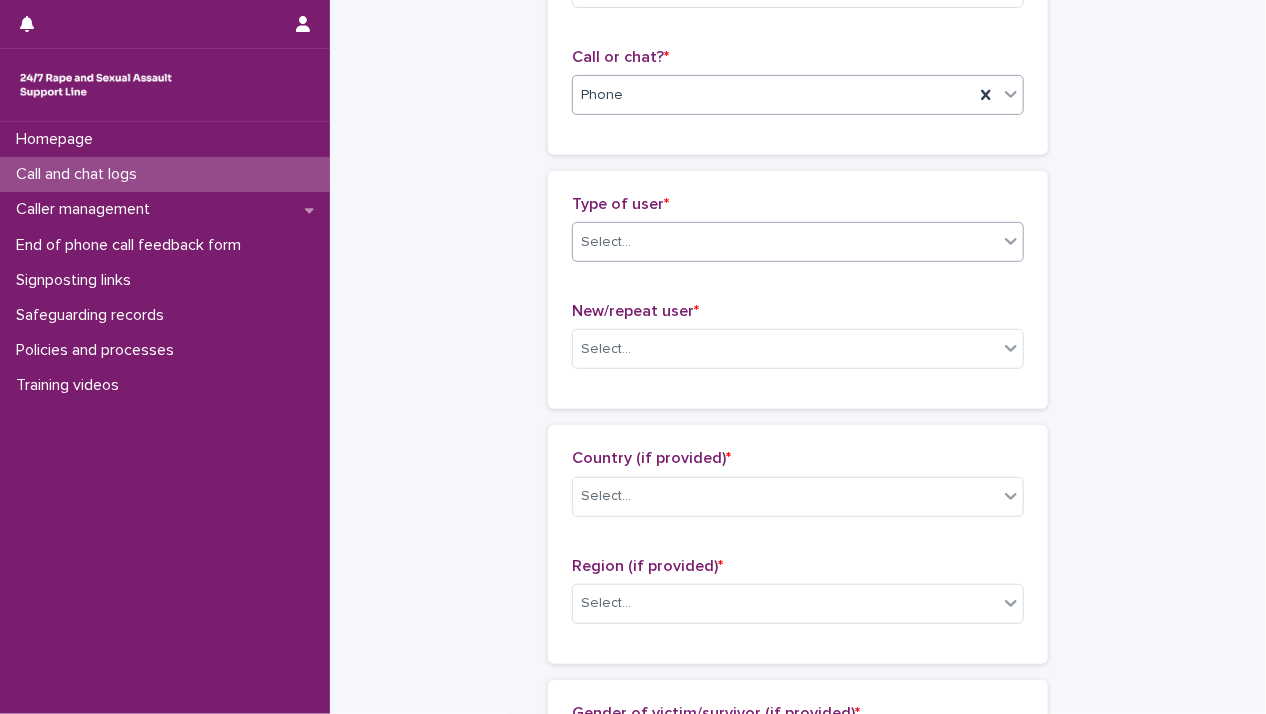 drag, startPoint x: 662, startPoint y: 237, endPoint x: 664, endPoint y: 255, distance: 18.110771 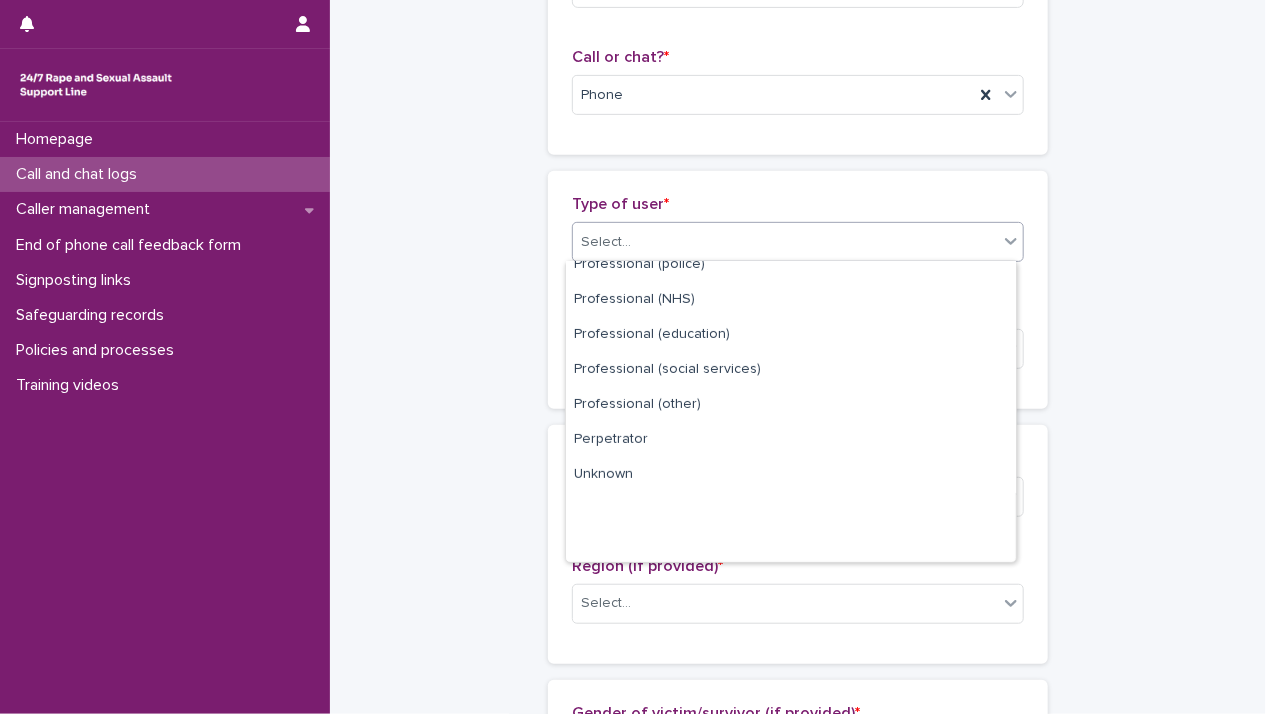 scroll, scrollTop: 224, scrollLeft: 0, axis: vertical 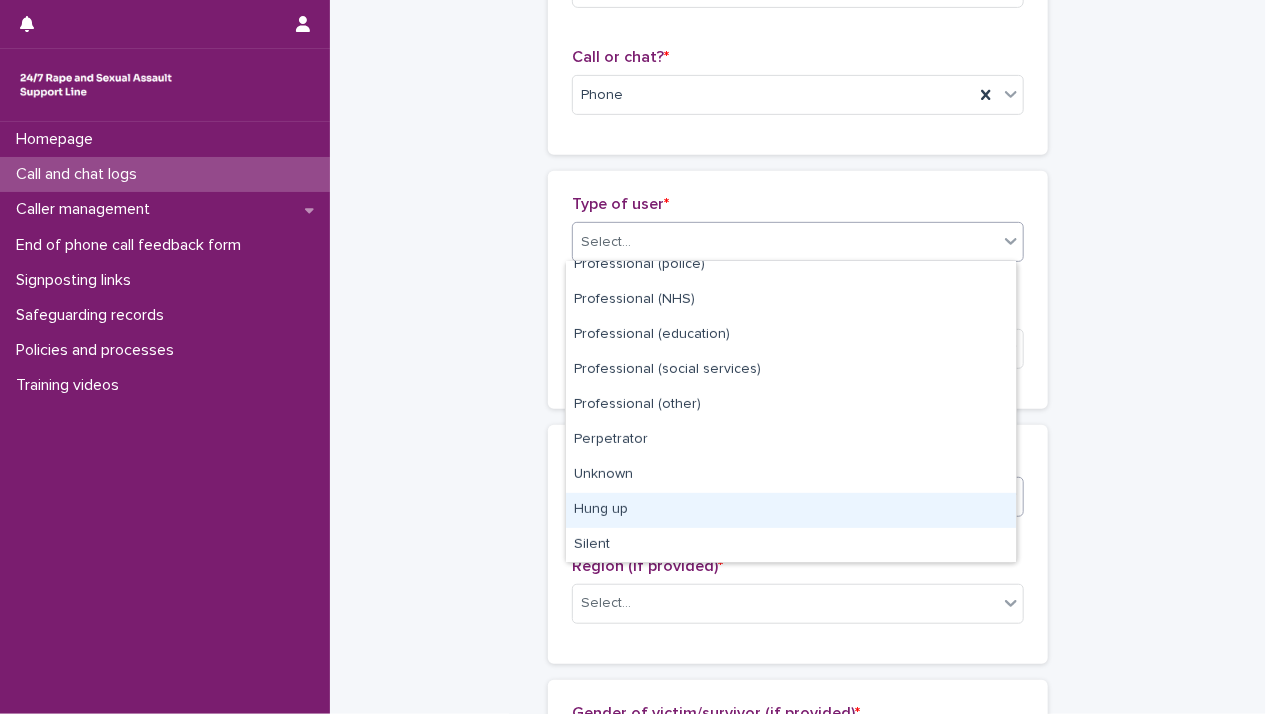 click on "Hung up" at bounding box center [791, 510] 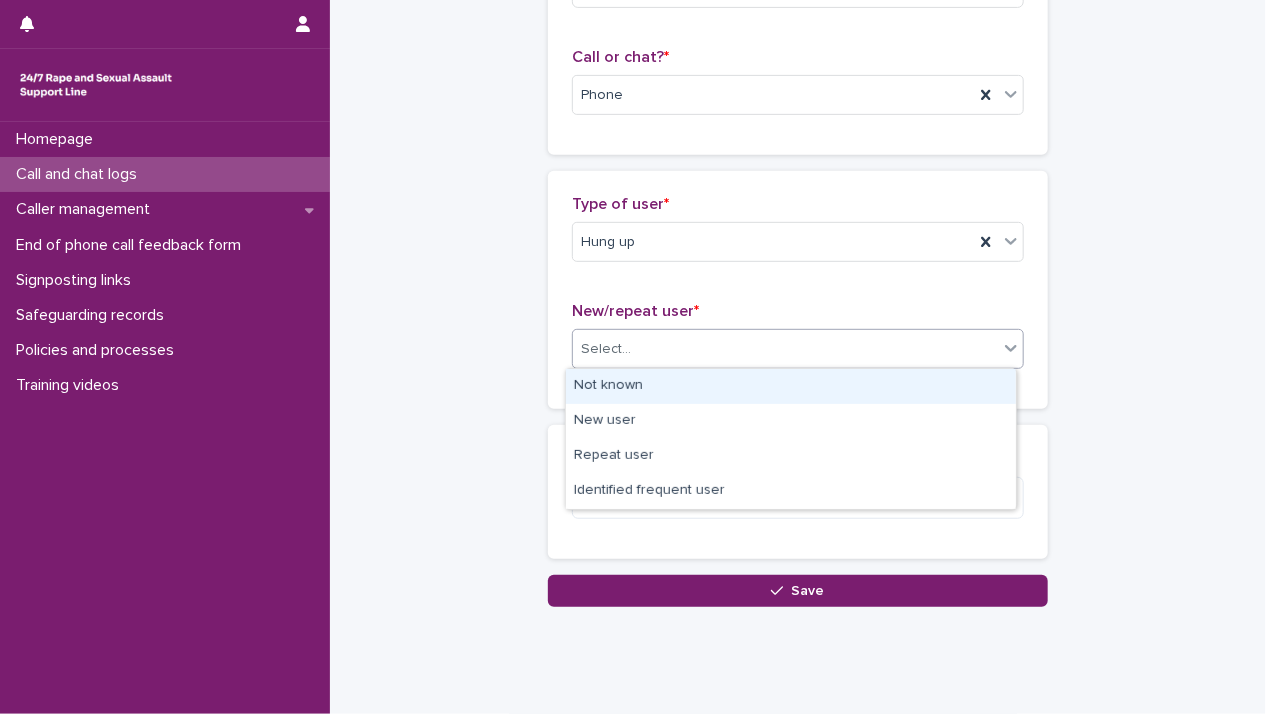 click on "Select..." at bounding box center (785, 349) 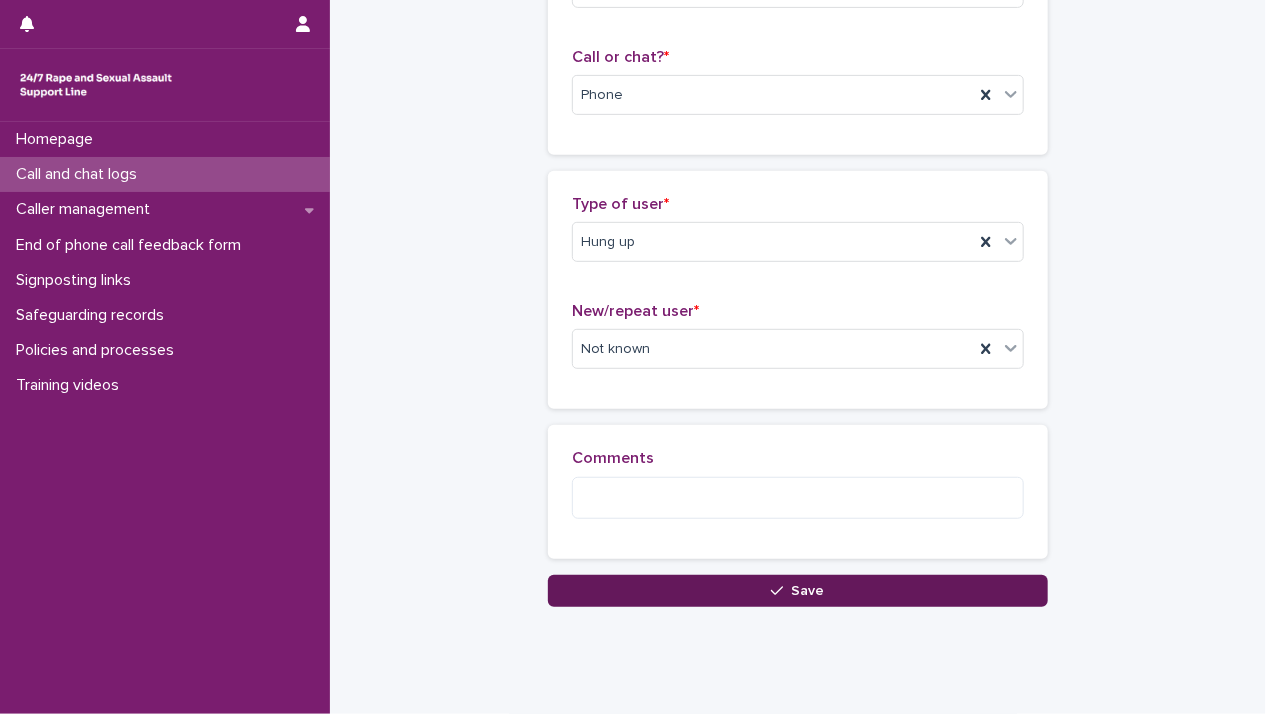 drag, startPoint x: 719, startPoint y: 585, endPoint x: 231, endPoint y: 577, distance: 488.06558 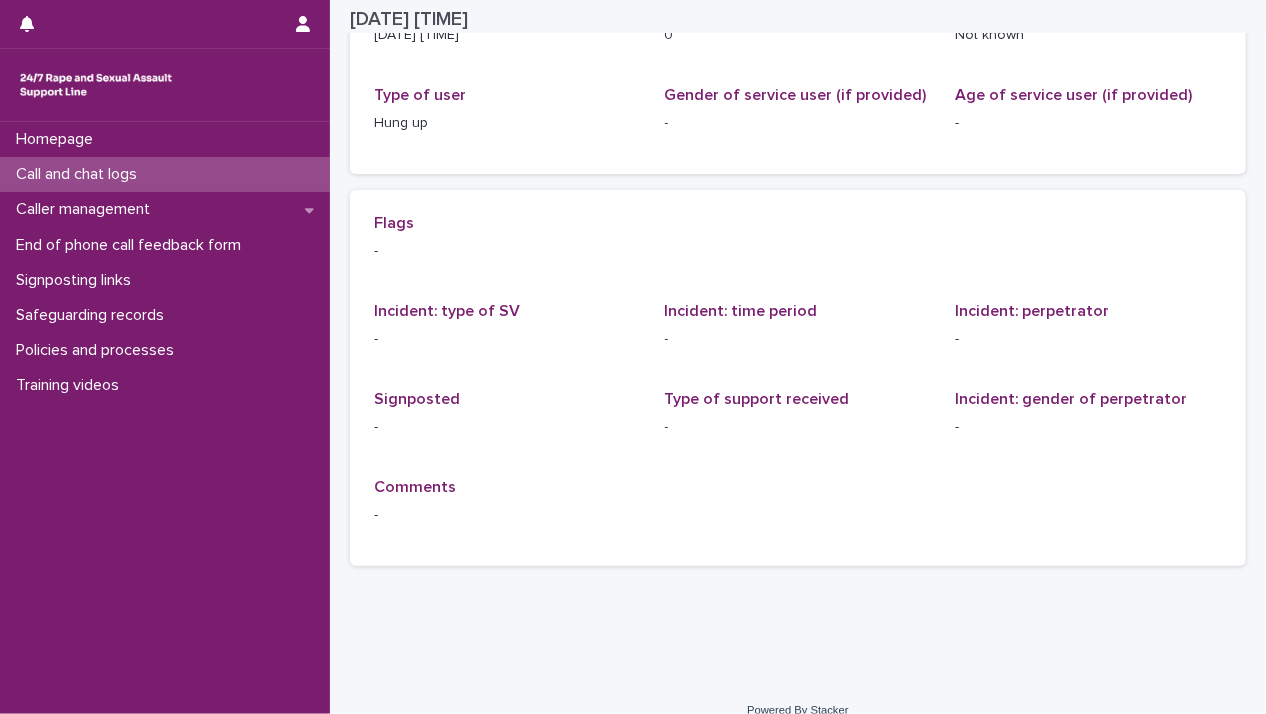 scroll, scrollTop: 0, scrollLeft: 0, axis: both 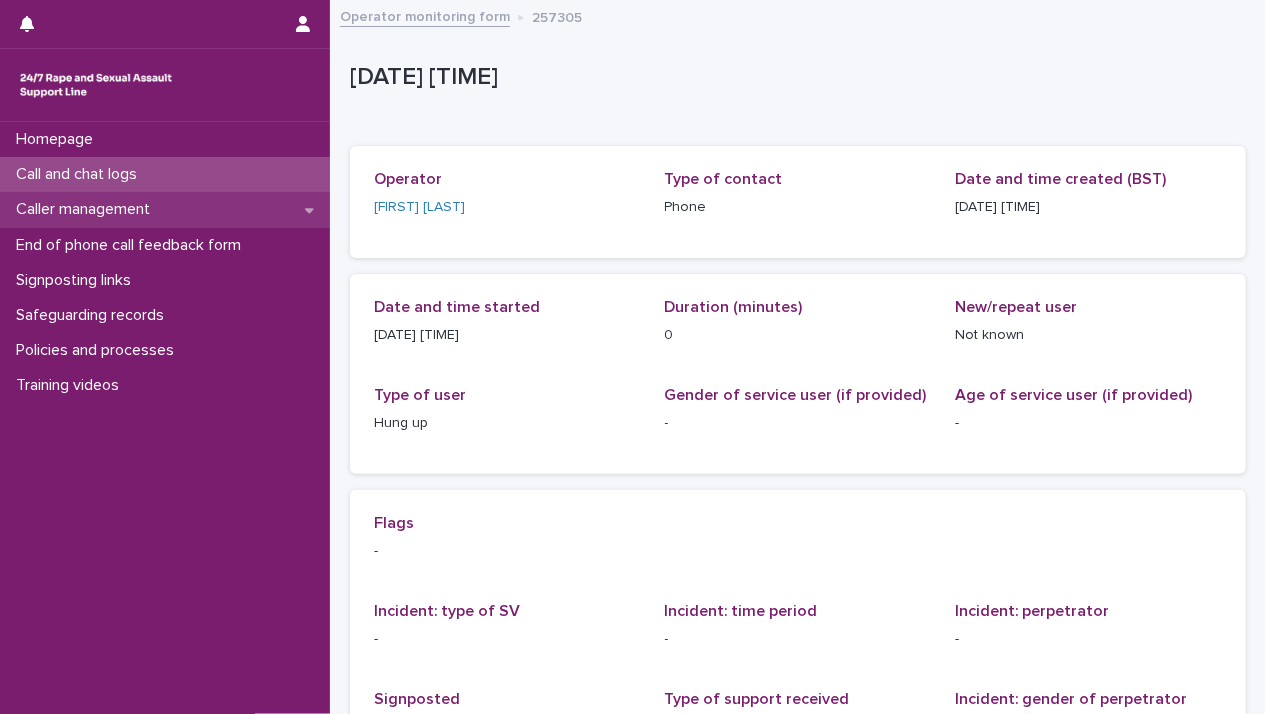 click on "Caller management" at bounding box center (87, 209) 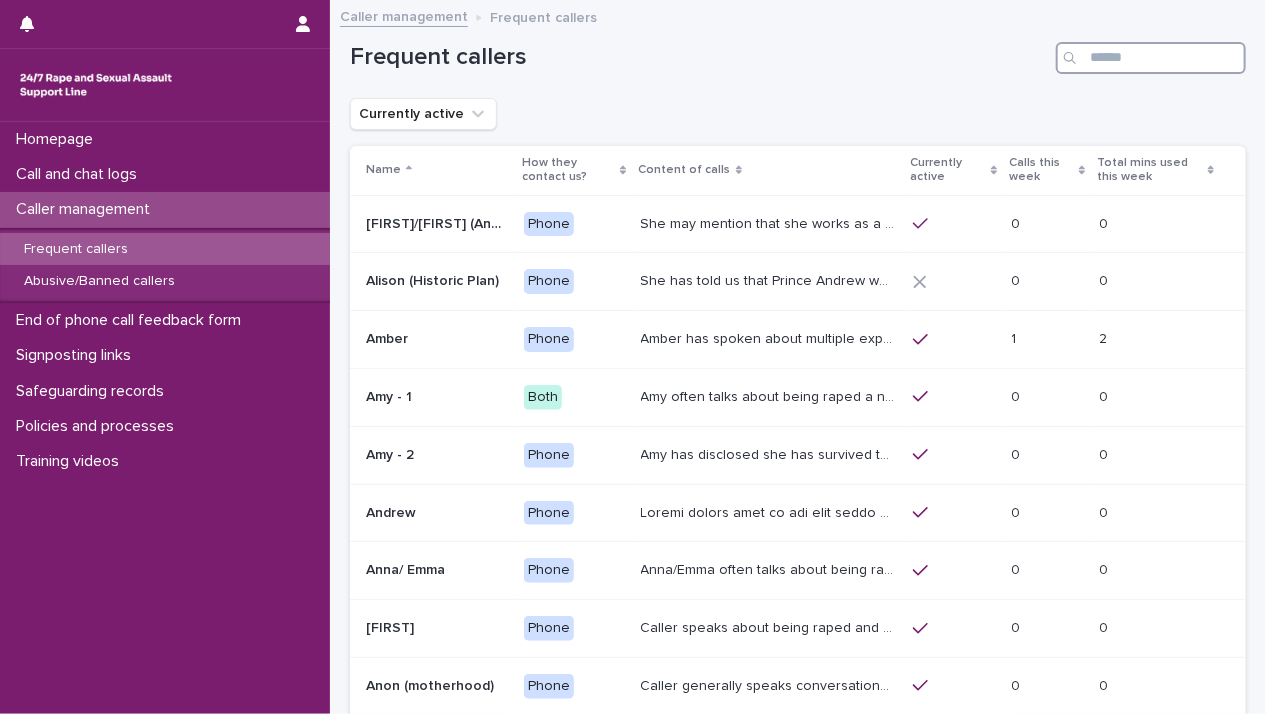 drag, startPoint x: 1099, startPoint y: 61, endPoint x: 1263, endPoint y: 175, distance: 199.72981 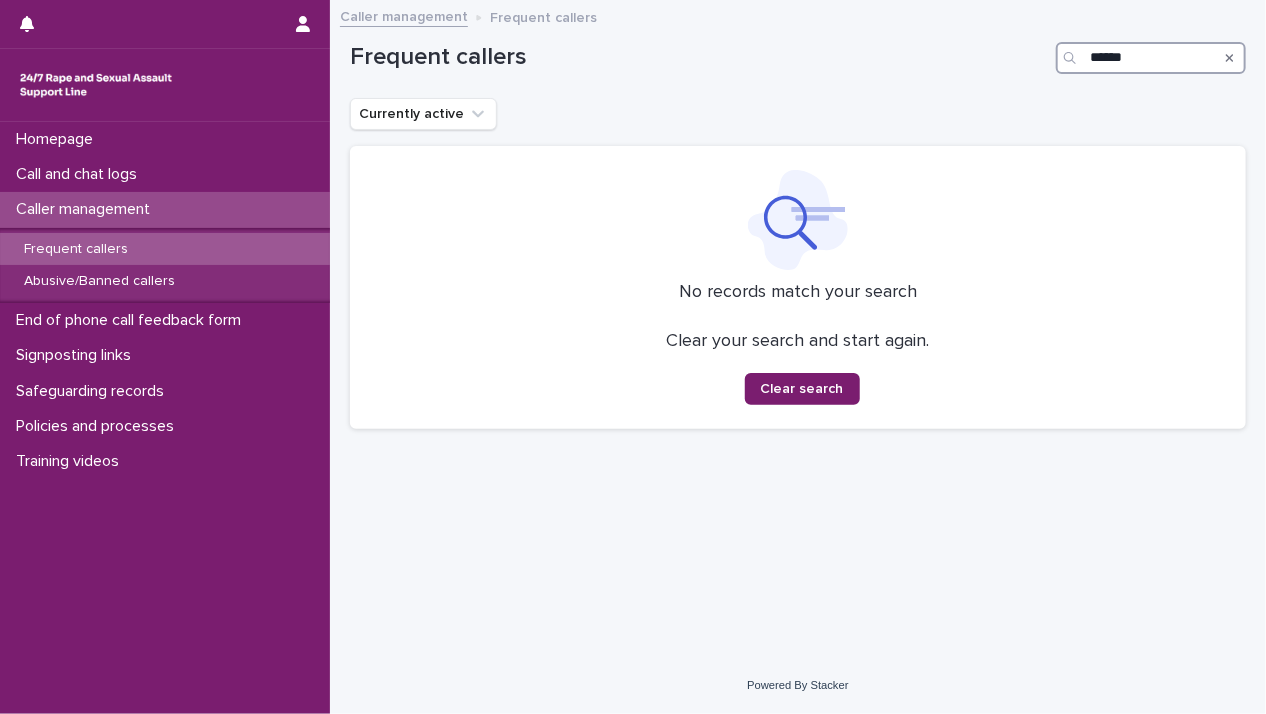 type on "******" 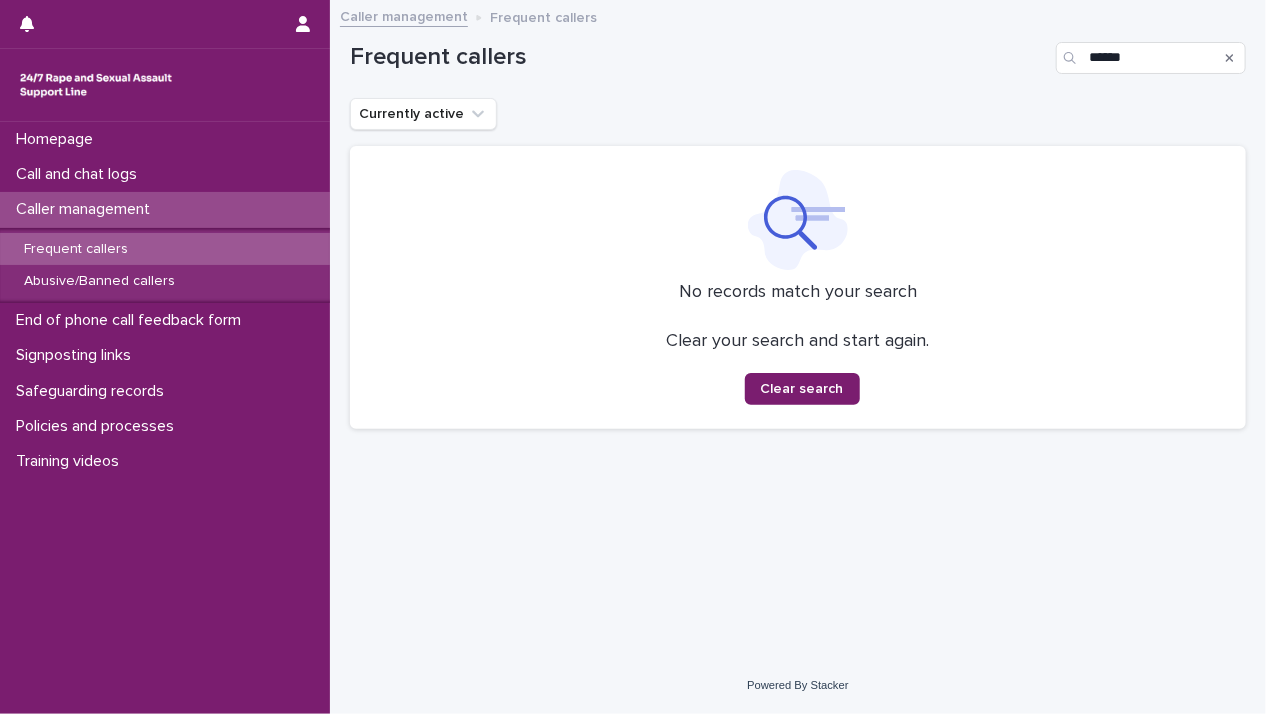 click 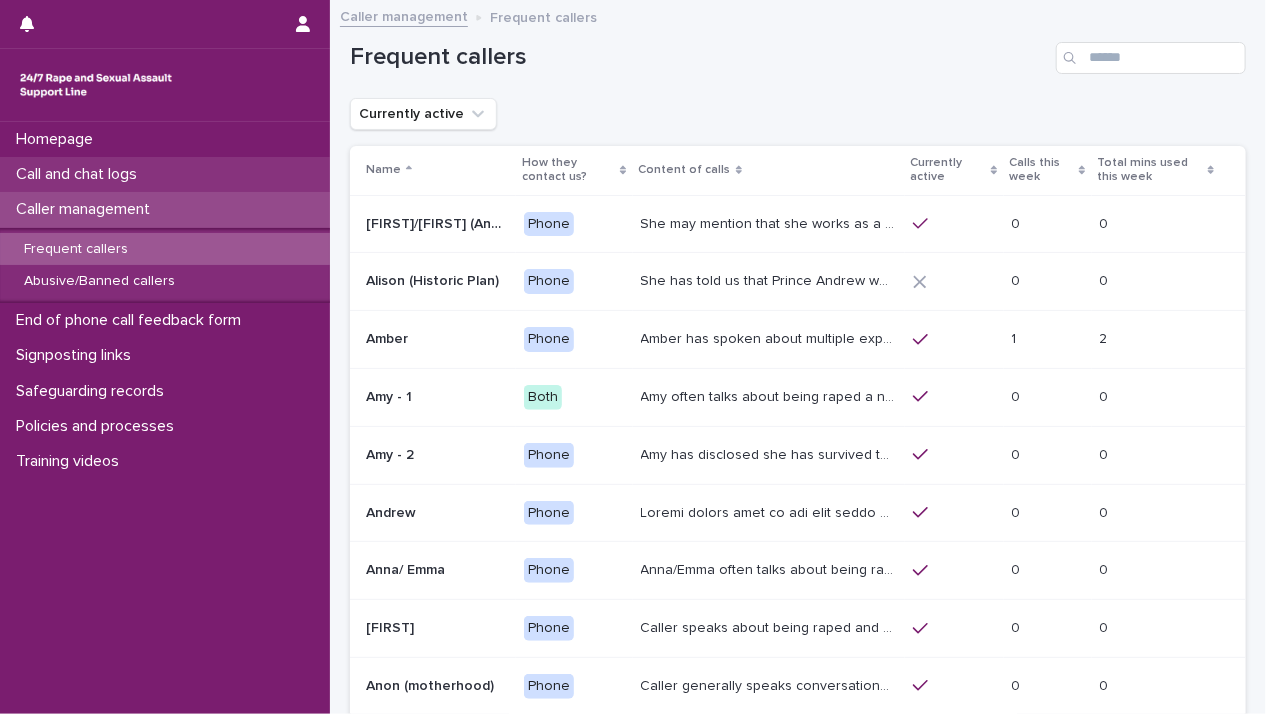 click on "Call and chat logs" at bounding box center [80, 174] 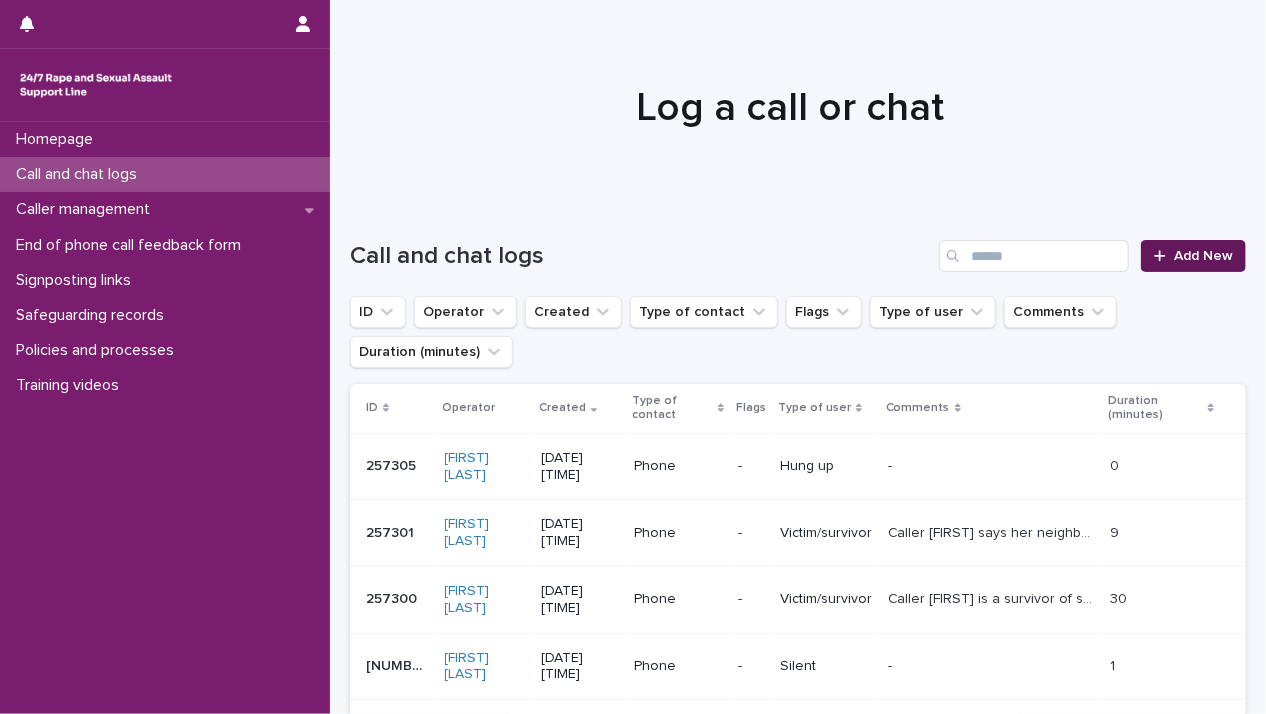 click on "Add New" at bounding box center [1203, 256] 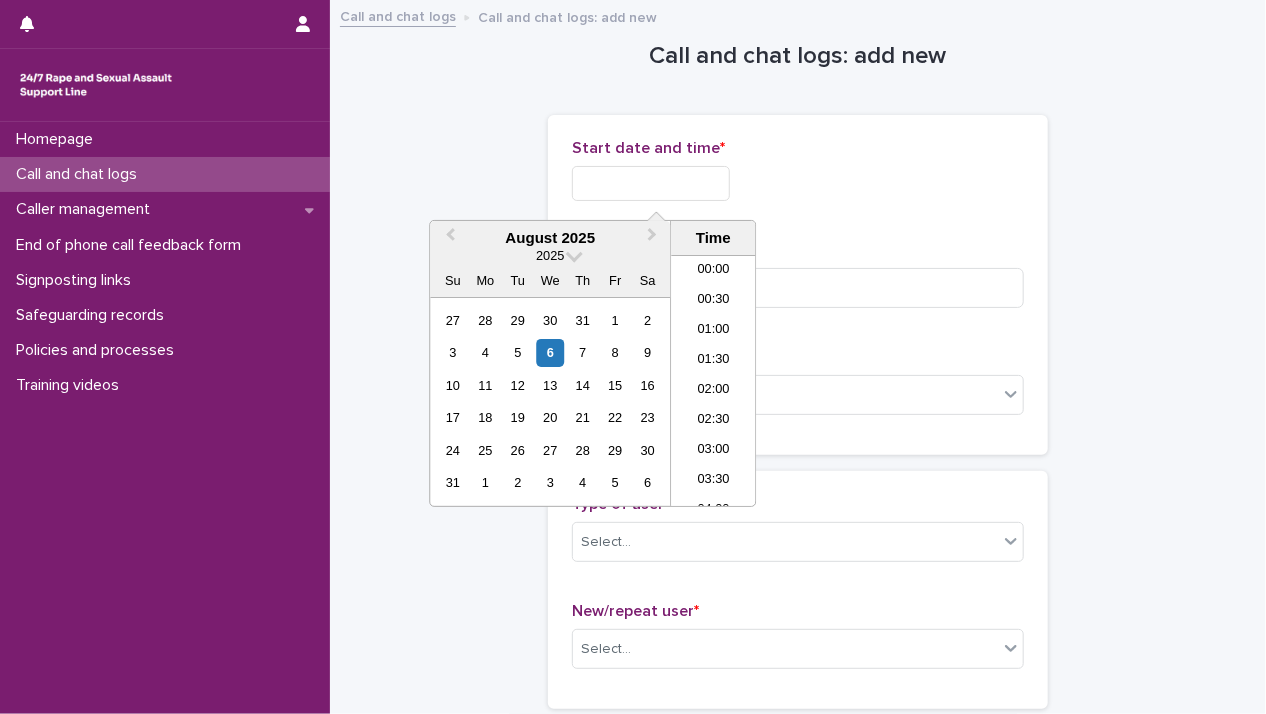 click at bounding box center [651, 183] 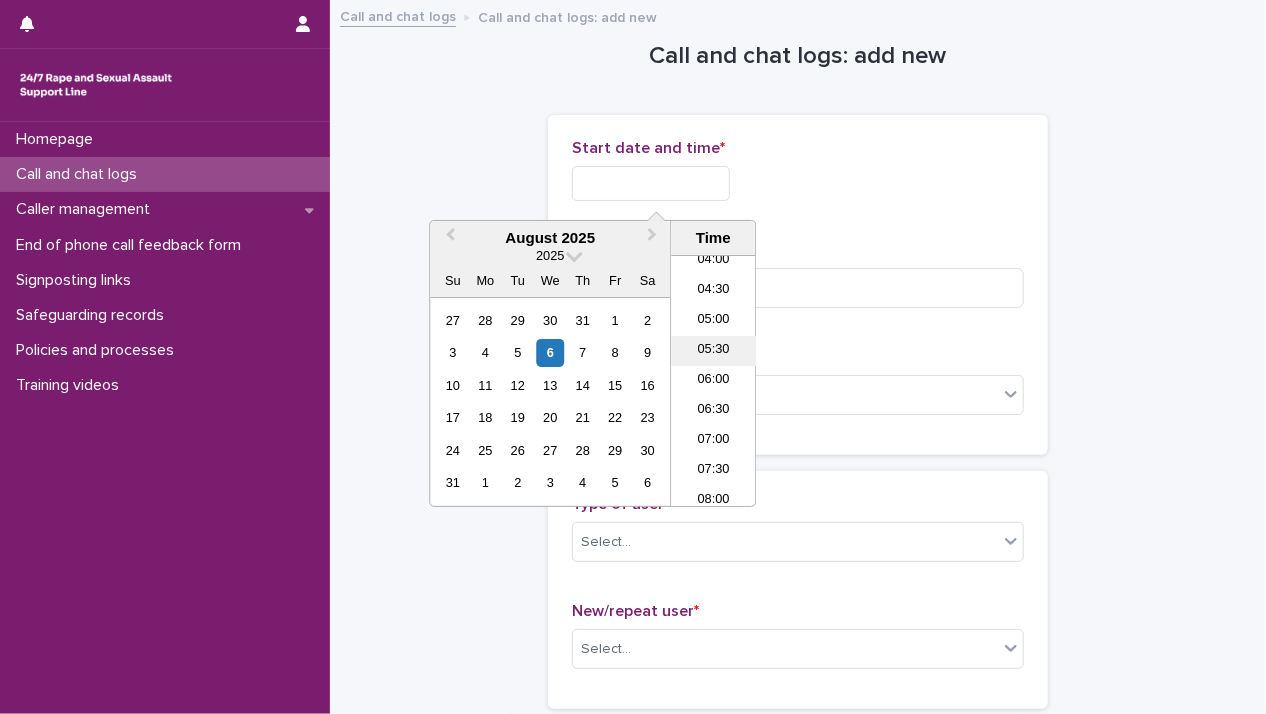 click on "05:30" at bounding box center (713, 351) 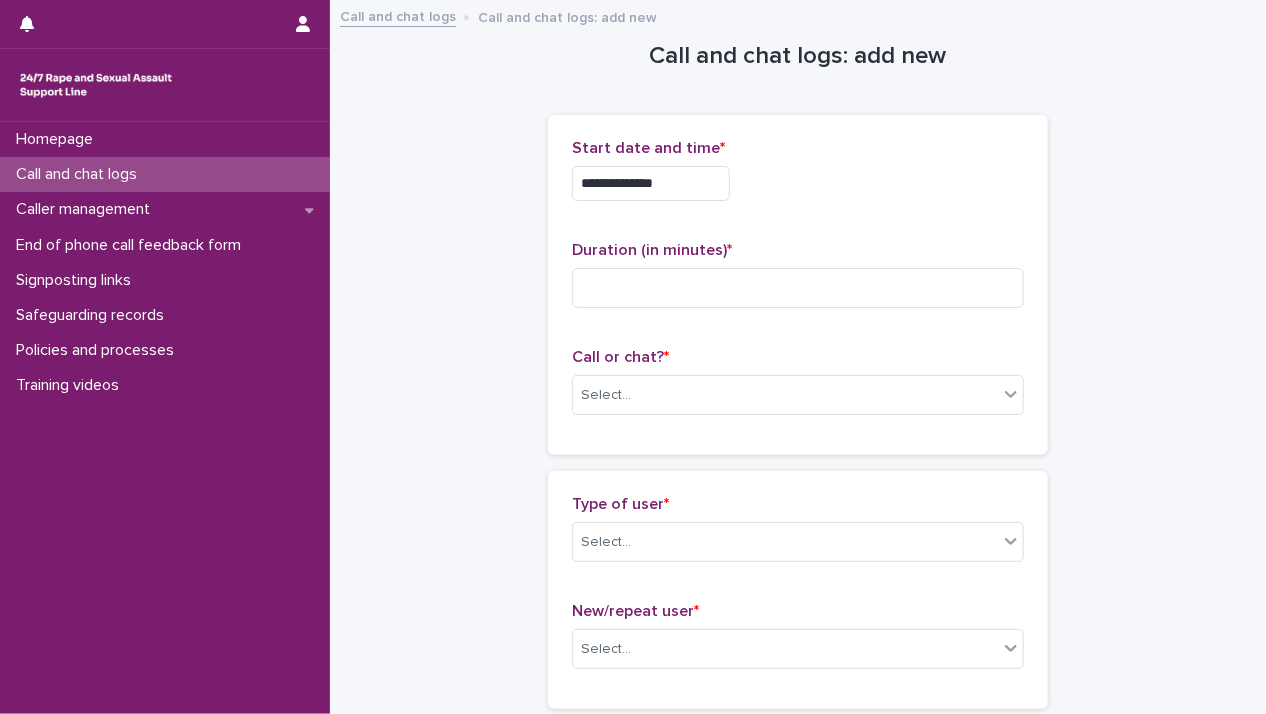 click on "**********" at bounding box center [651, 183] 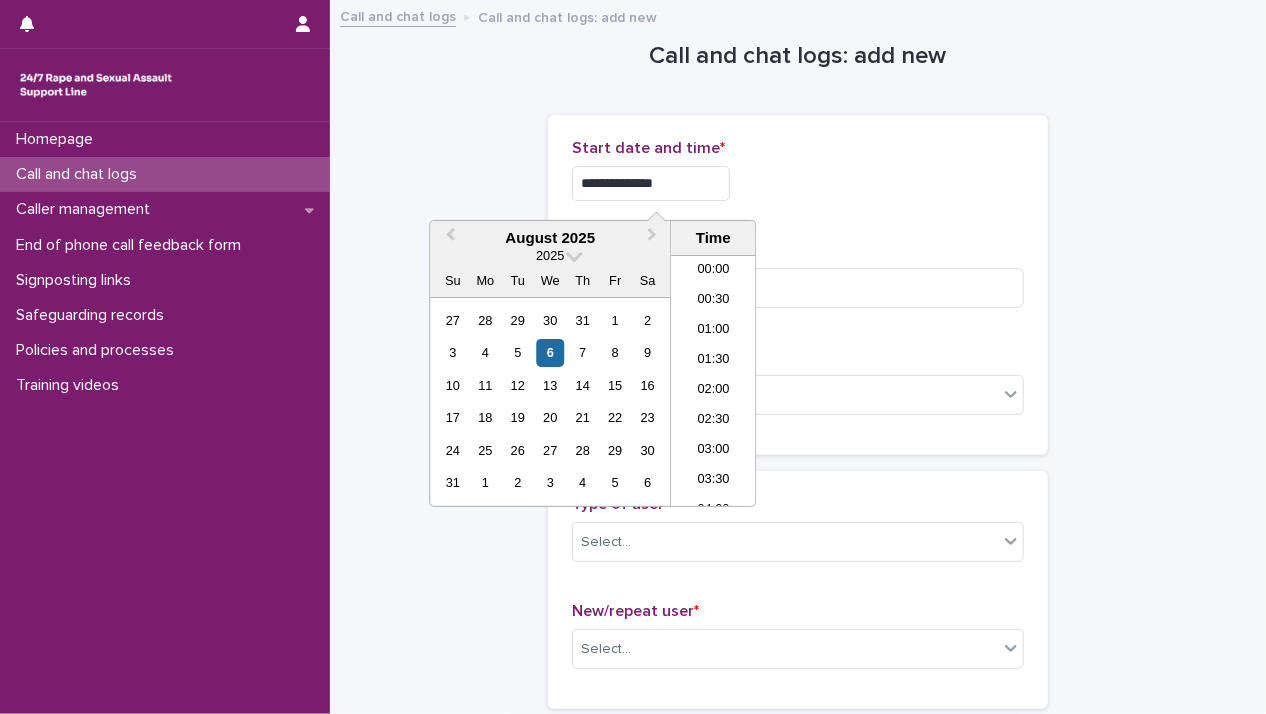 scroll, scrollTop: 220, scrollLeft: 0, axis: vertical 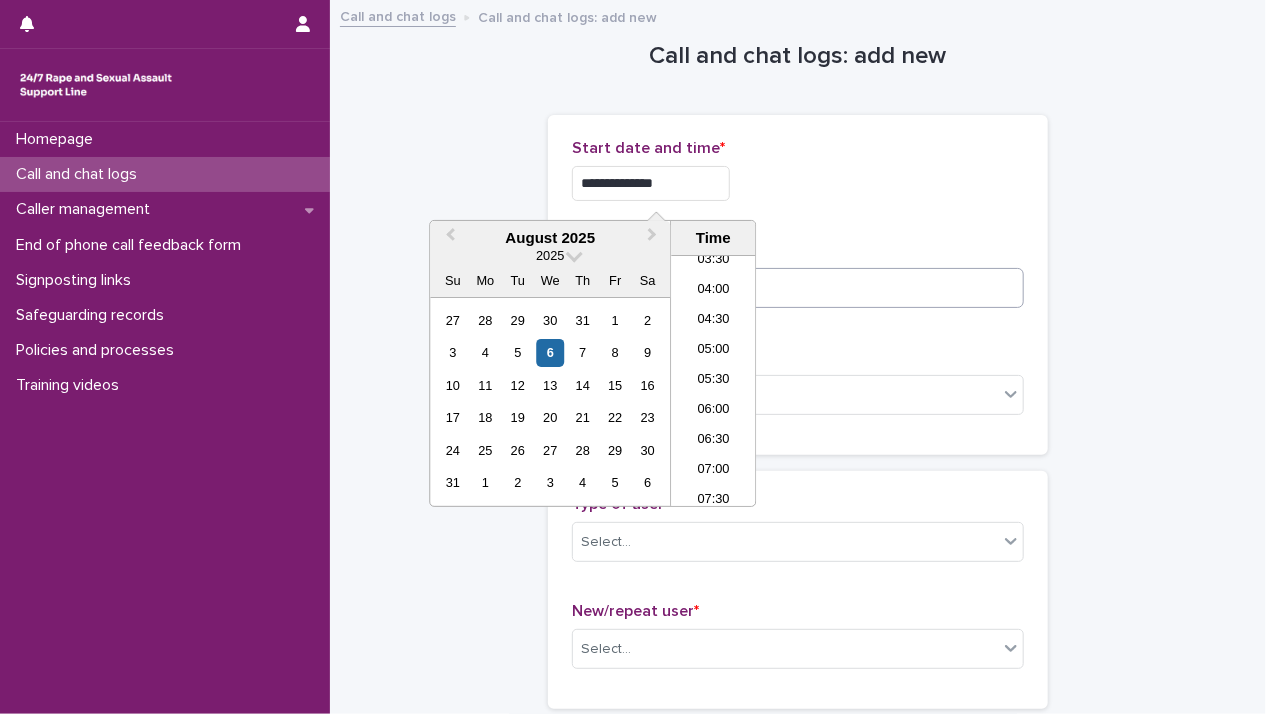 type on "**********" 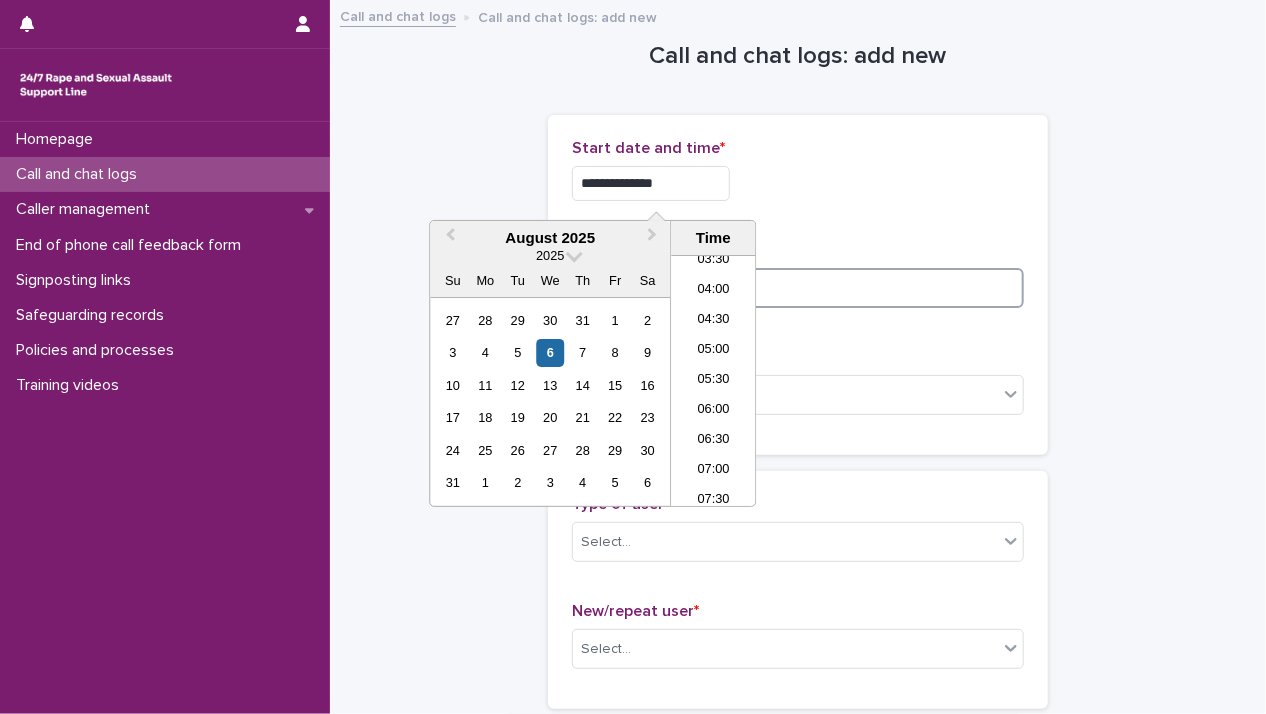 click at bounding box center (798, 288) 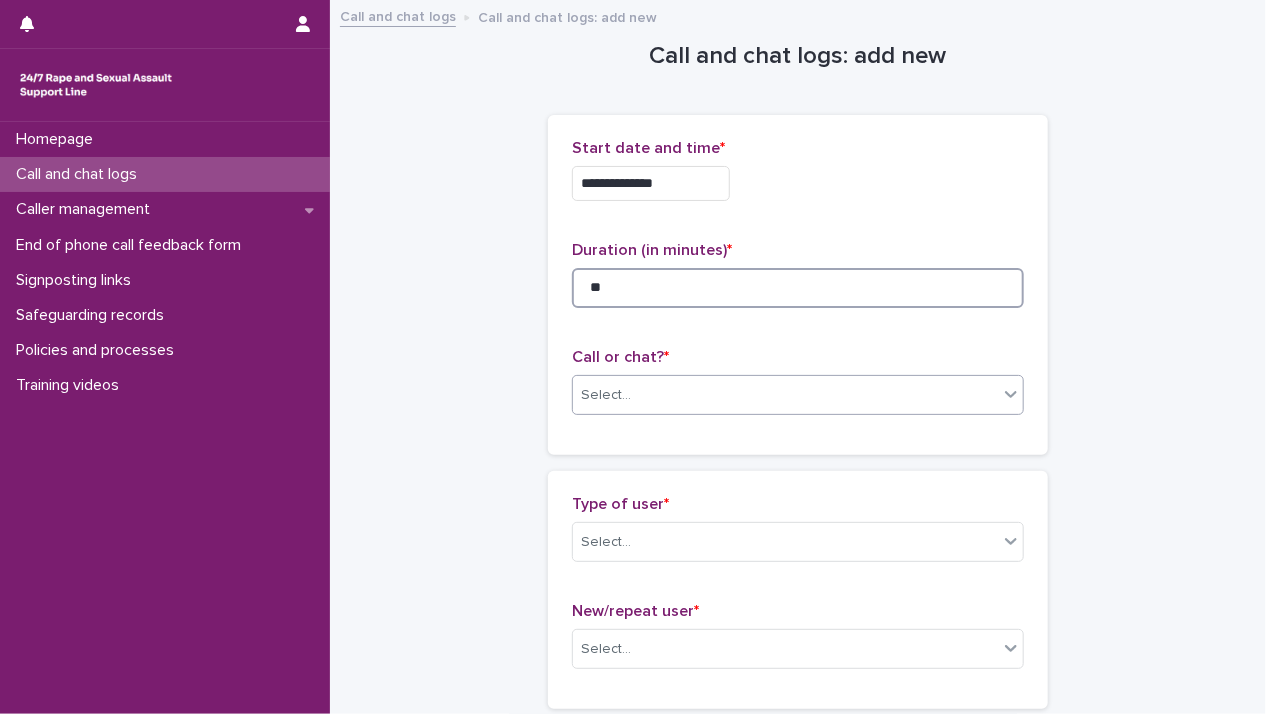 type on "**" 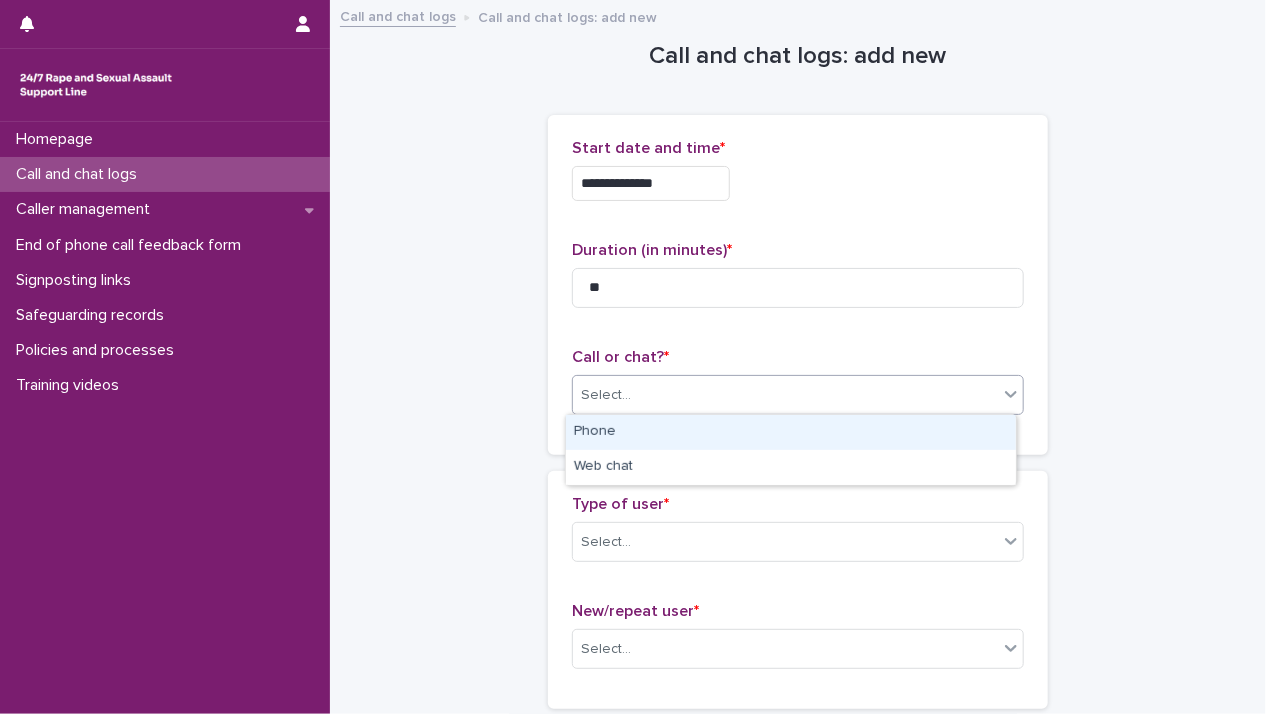click on "Select..." at bounding box center (785, 395) 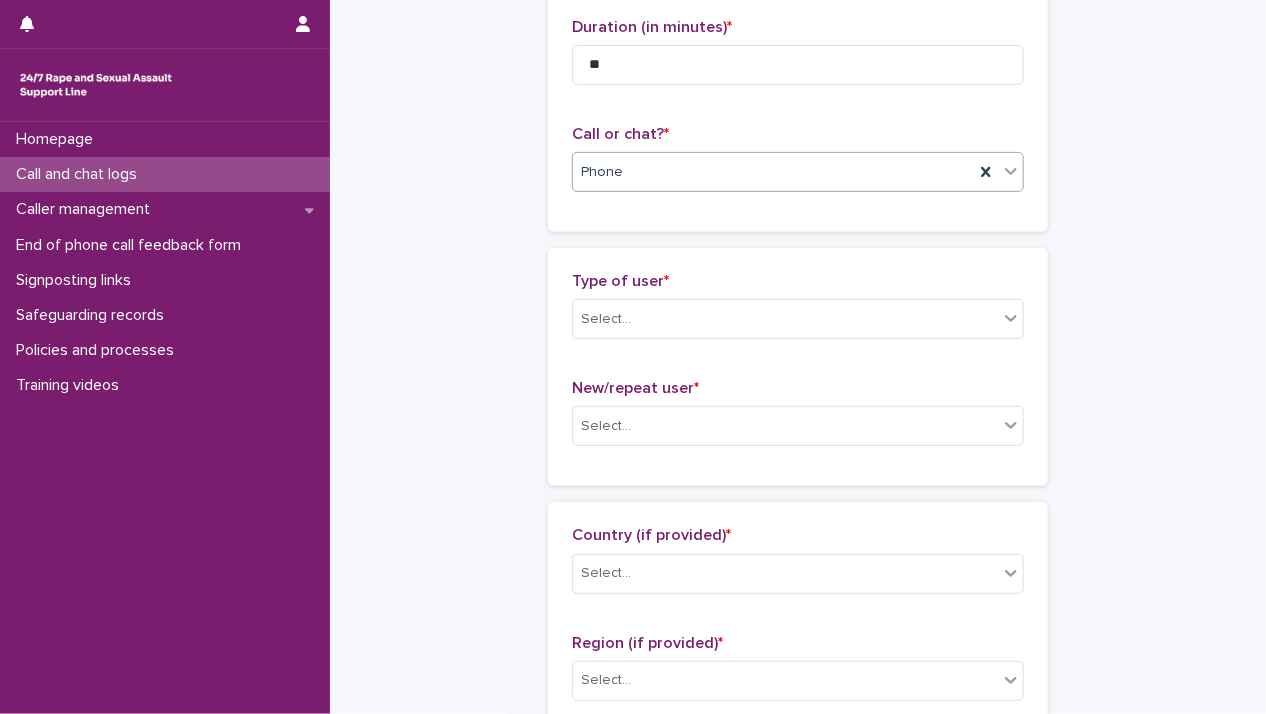 scroll, scrollTop: 300, scrollLeft: 0, axis: vertical 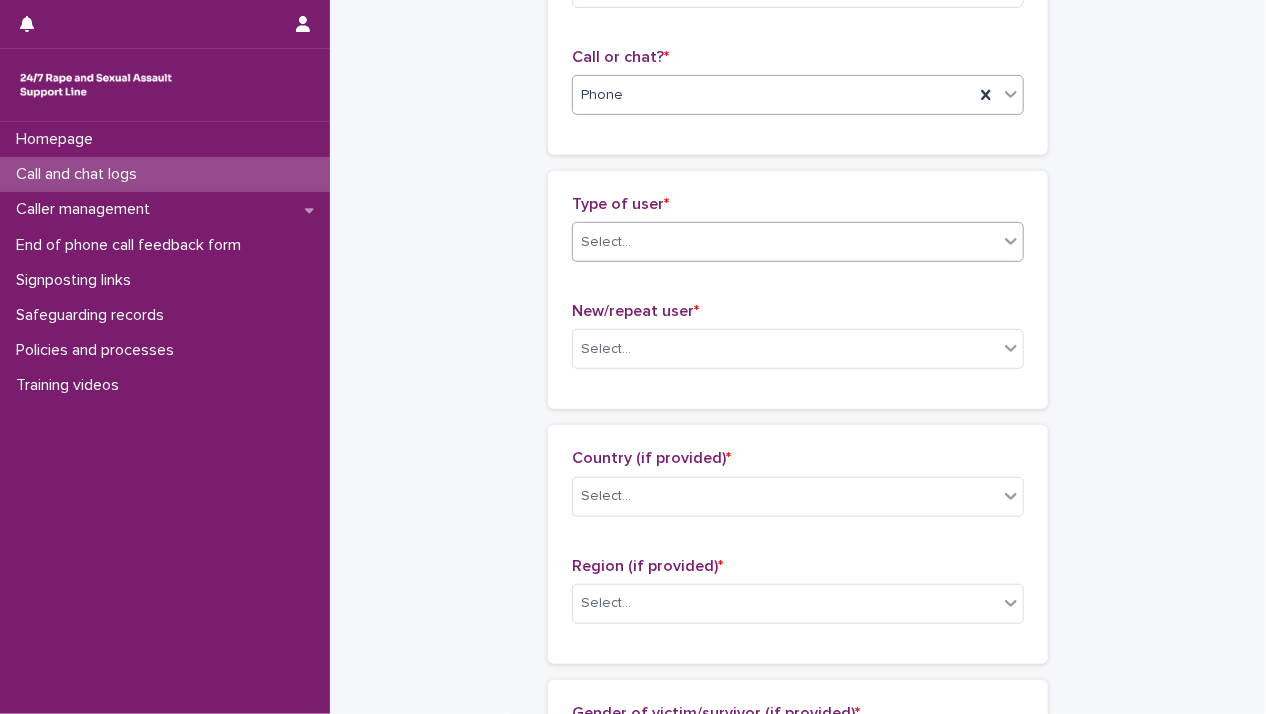 click on "Select..." at bounding box center (785, 242) 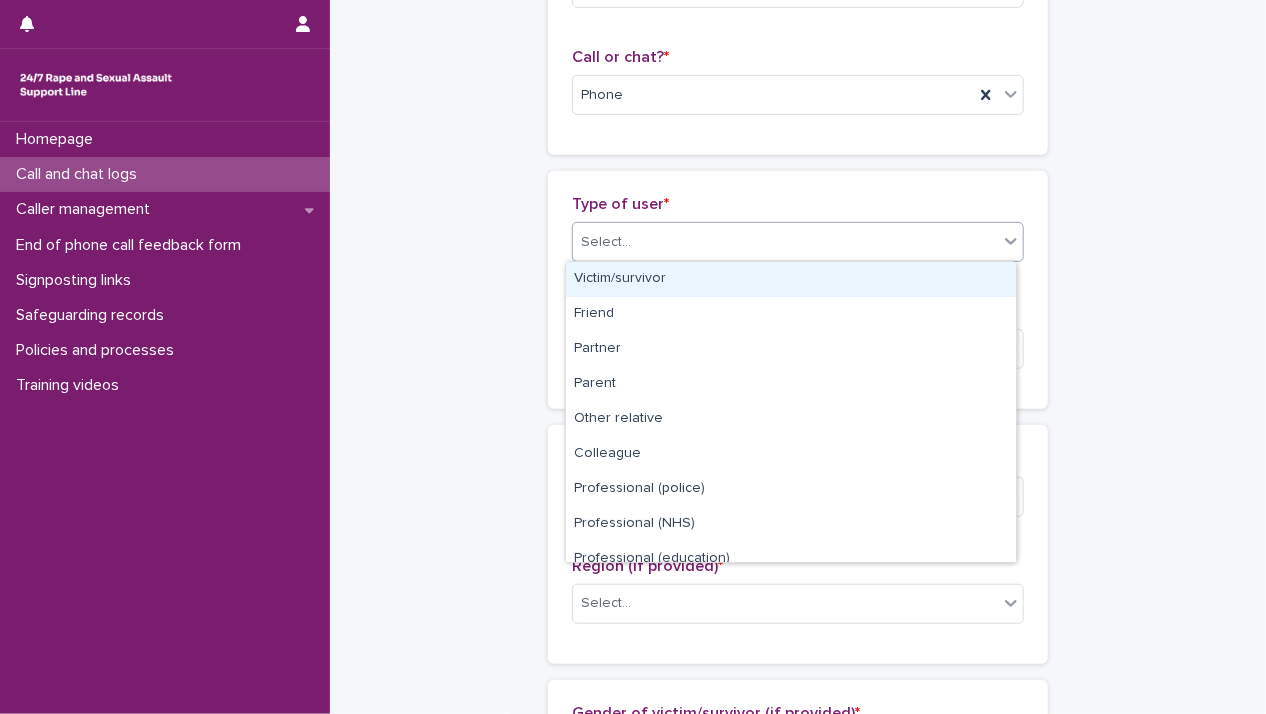 click on "Victim/survivor" at bounding box center (791, 279) 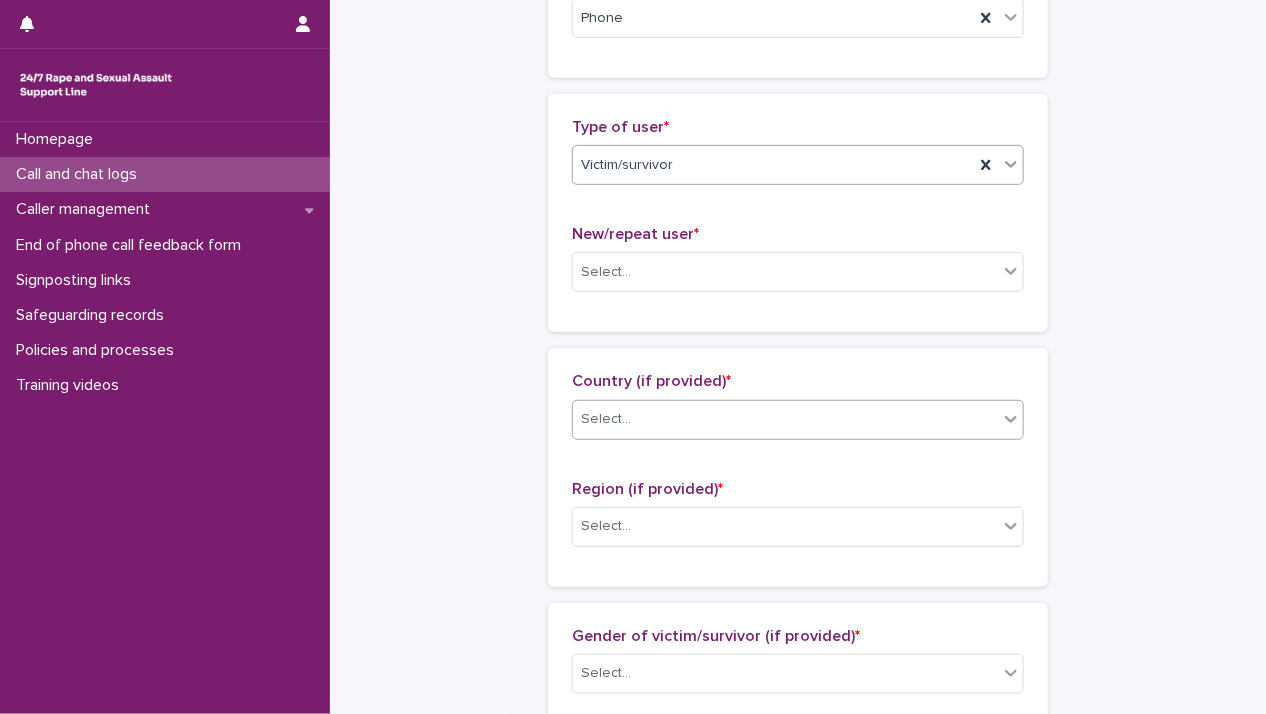 scroll, scrollTop: 500, scrollLeft: 0, axis: vertical 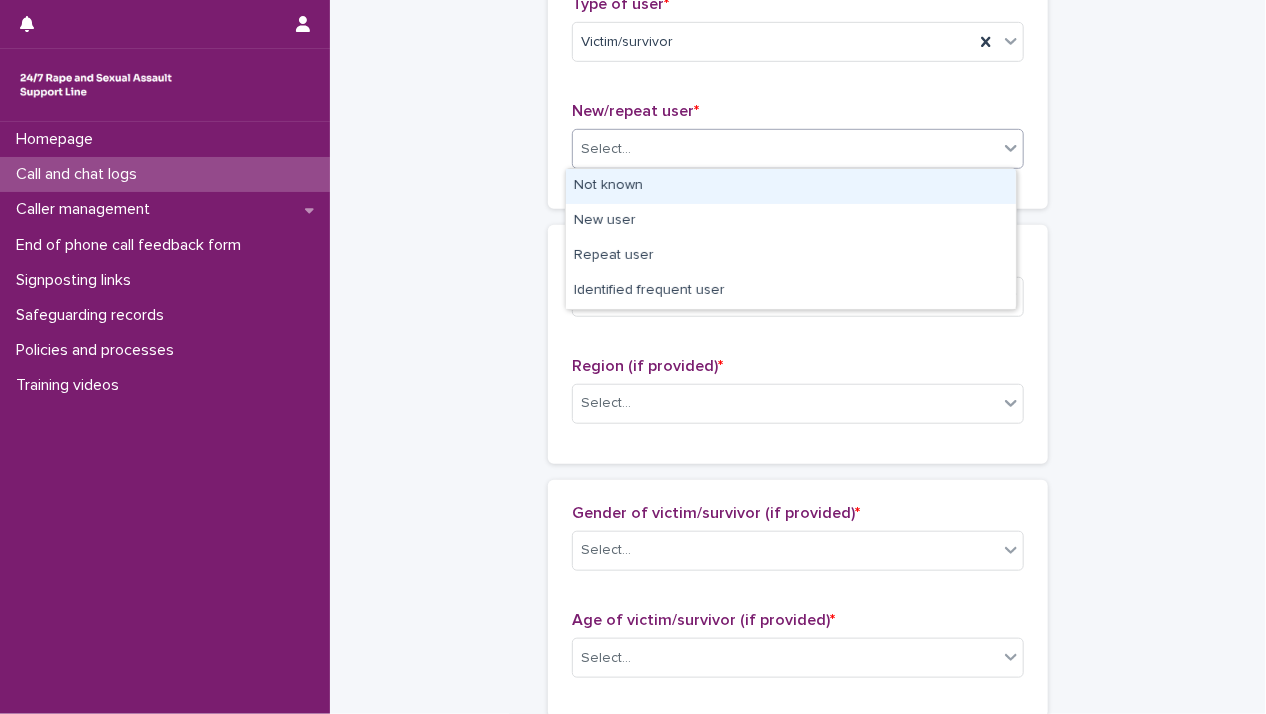 click on "Select..." at bounding box center [785, 149] 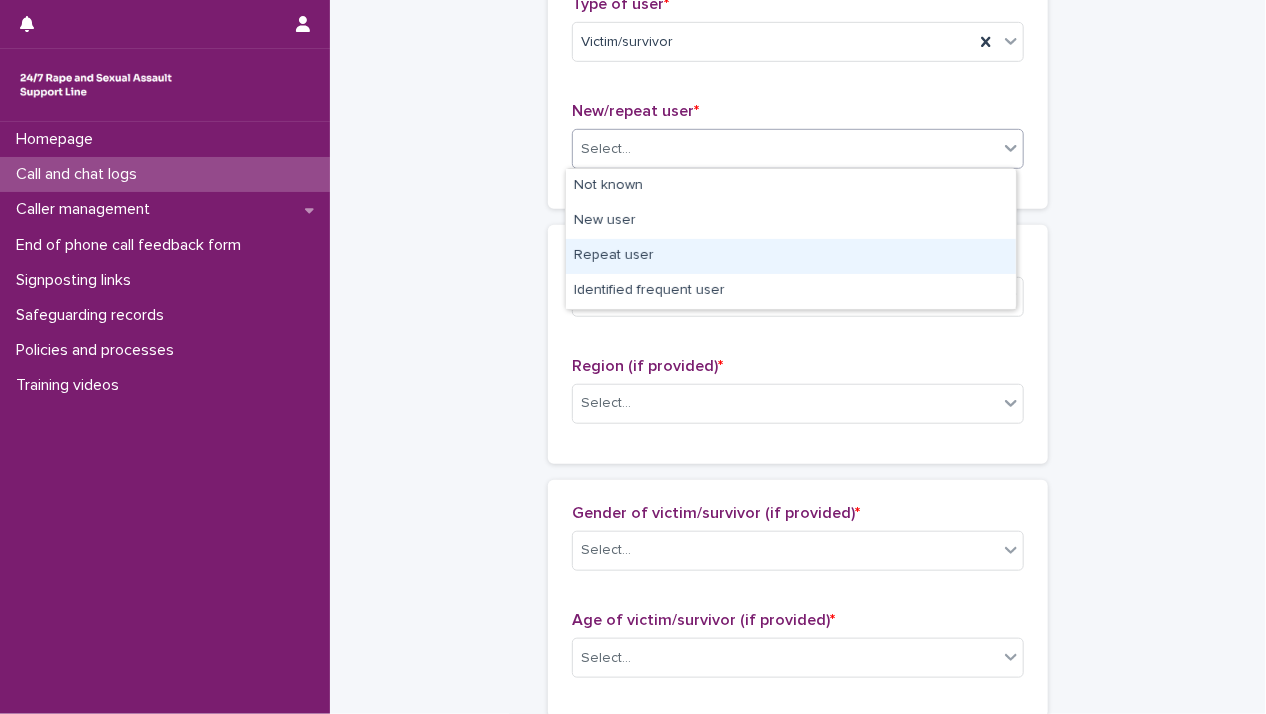 click on "Repeat user" at bounding box center (791, 256) 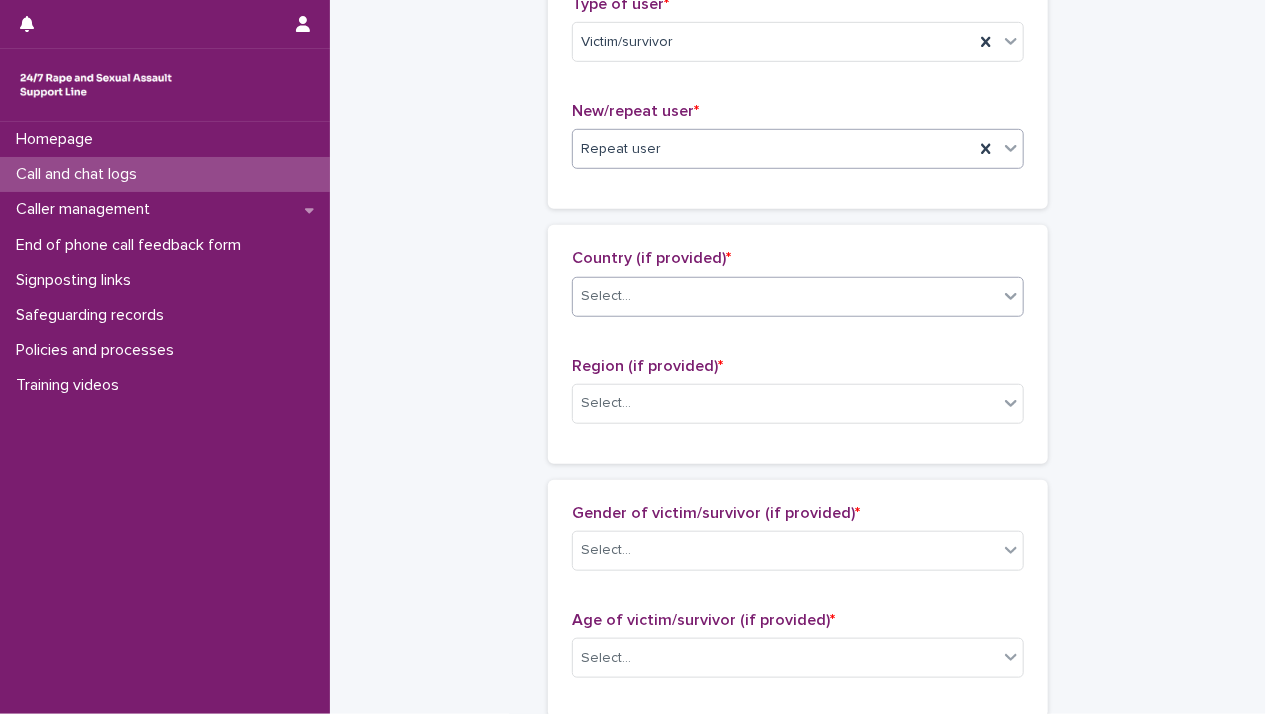 click on "Select..." at bounding box center [785, 296] 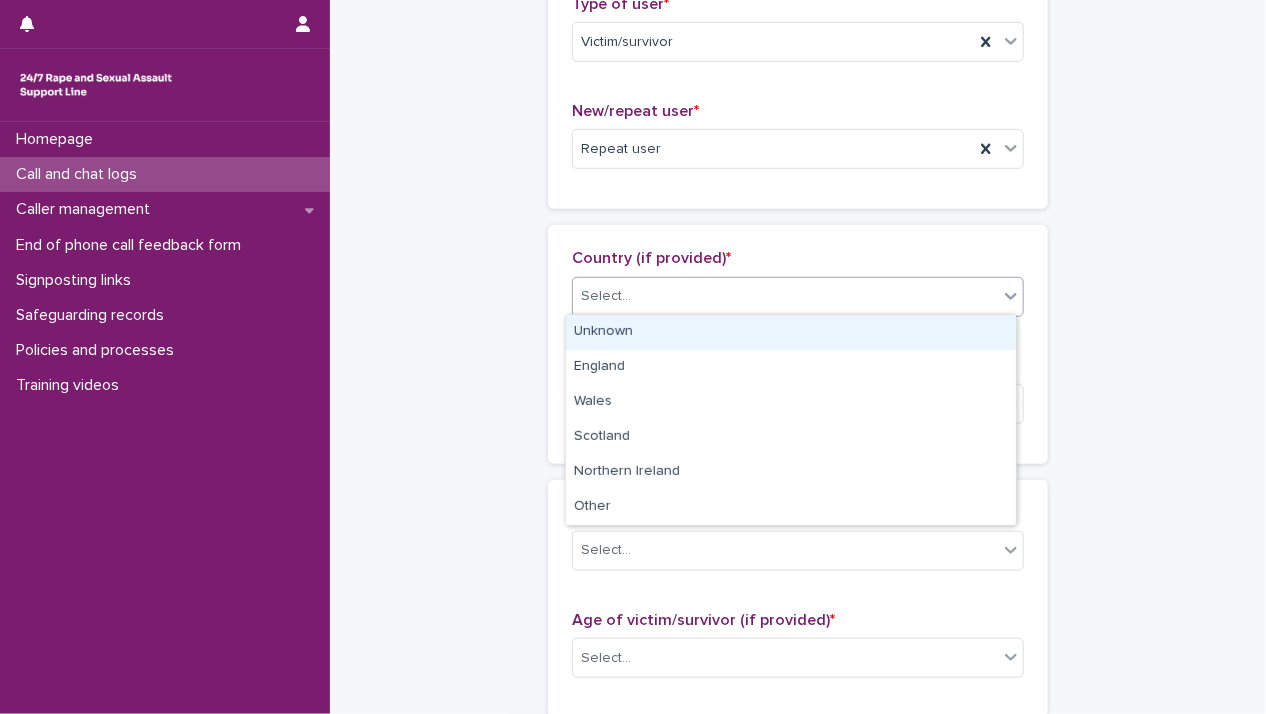 click on "Unknown" at bounding box center (791, 332) 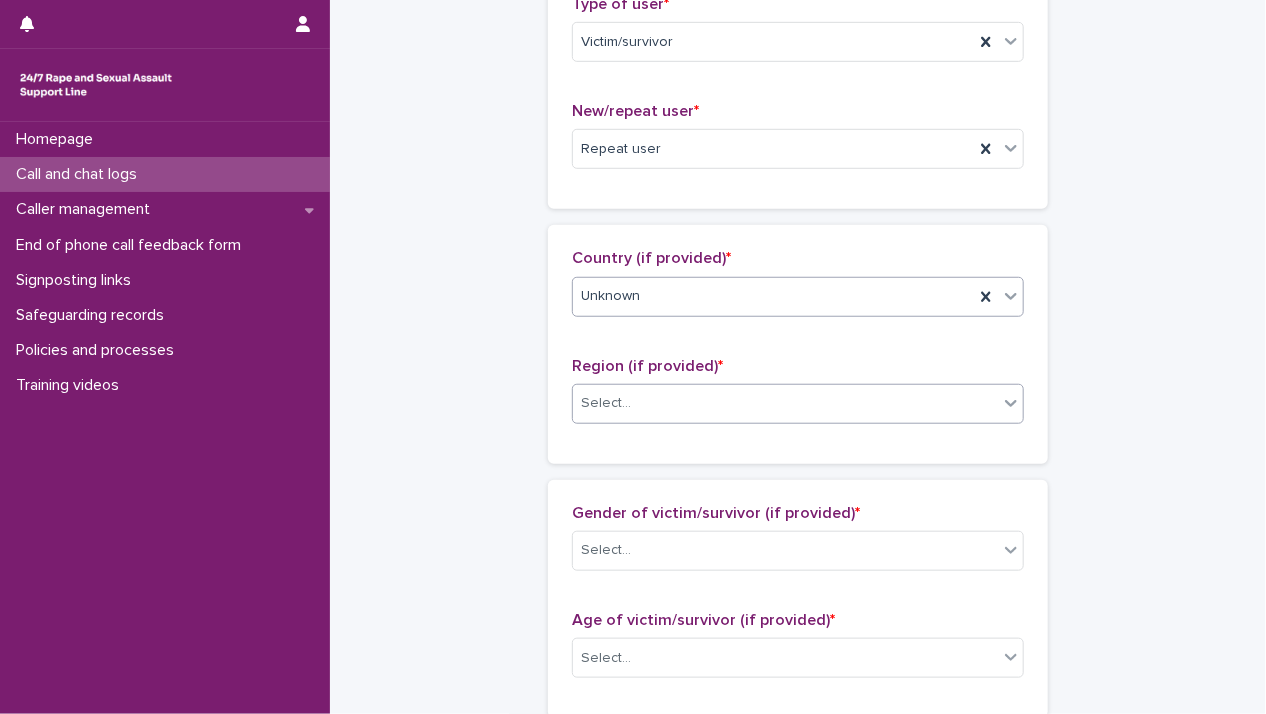 drag, startPoint x: 684, startPoint y: 369, endPoint x: 686, endPoint y: 384, distance: 15.132746 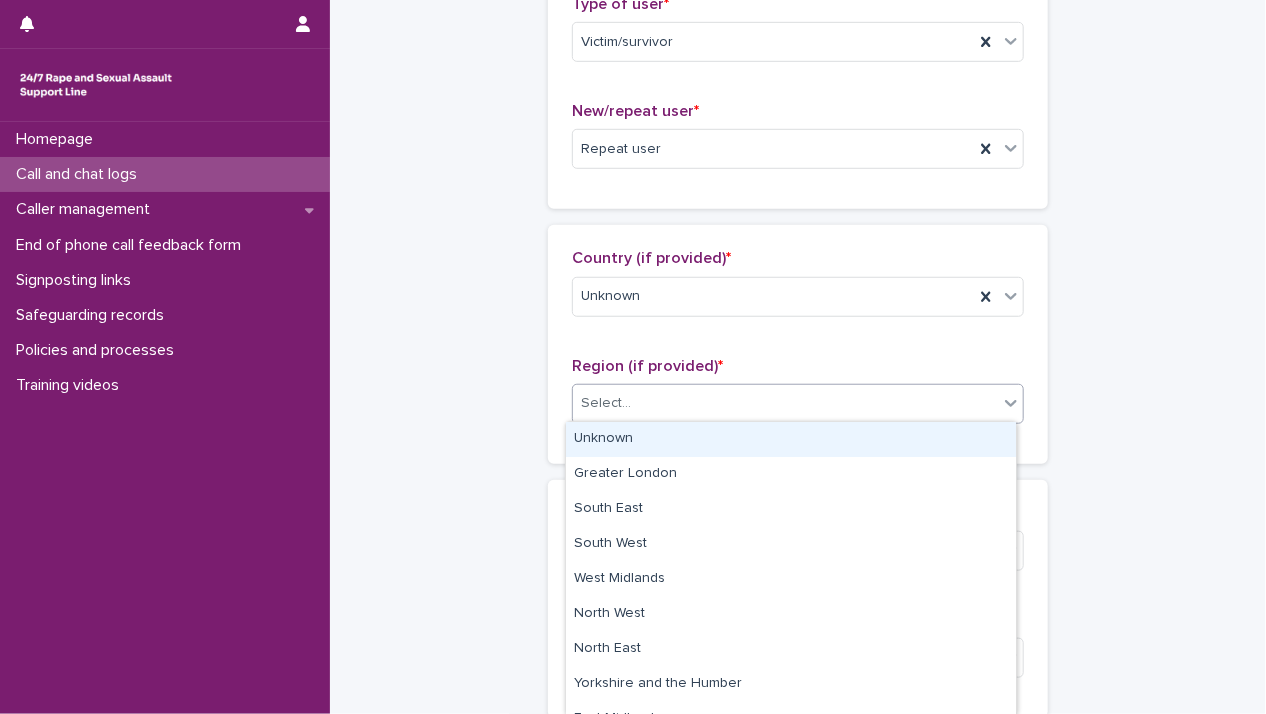 drag, startPoint x: 687, startPoint y: 397, endPoint x: 687, endPoint y: 417, distance: 20 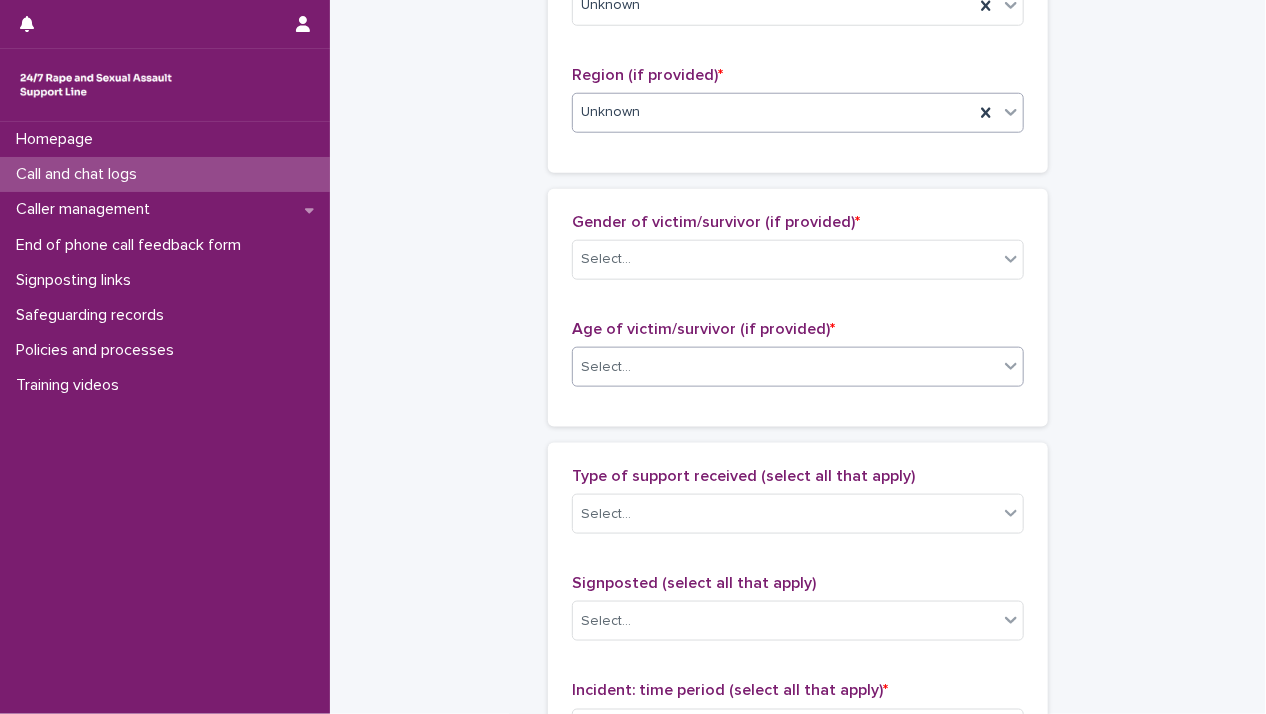 scroll, scrollTop: 800, scrollLeft: 0, axis: vertical 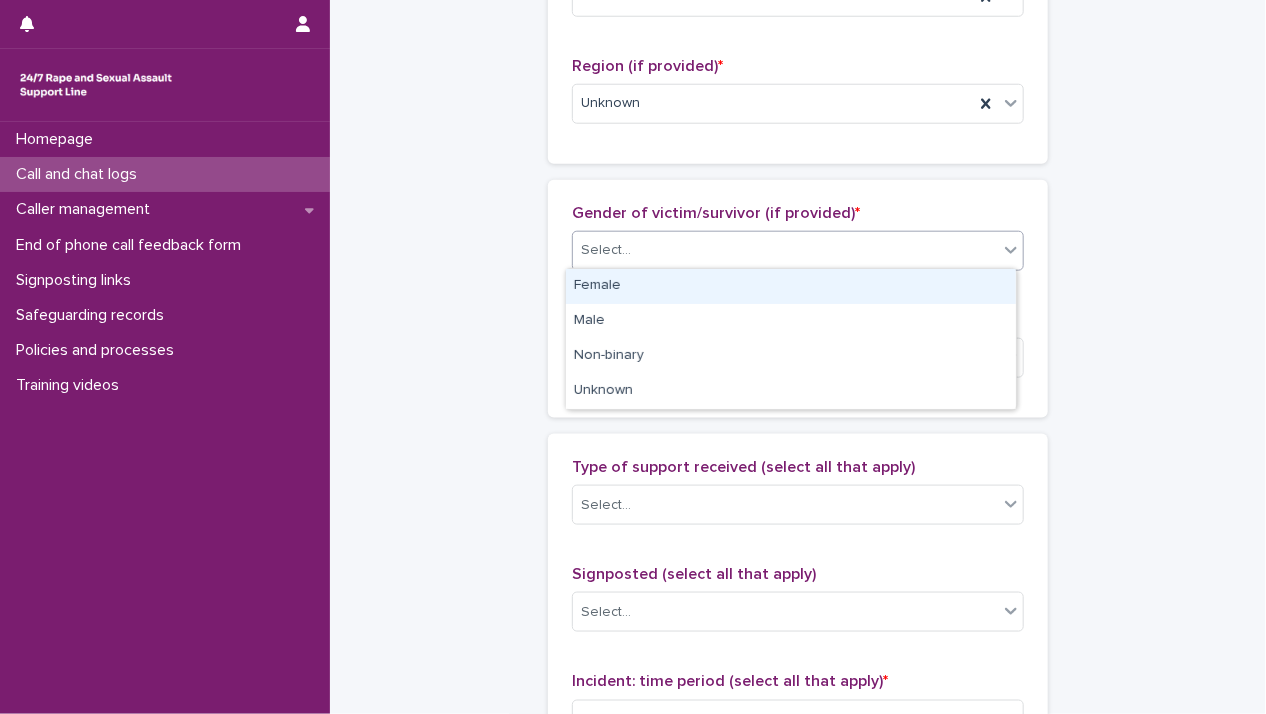 click on "Select..." at bounding box center (785, 250) 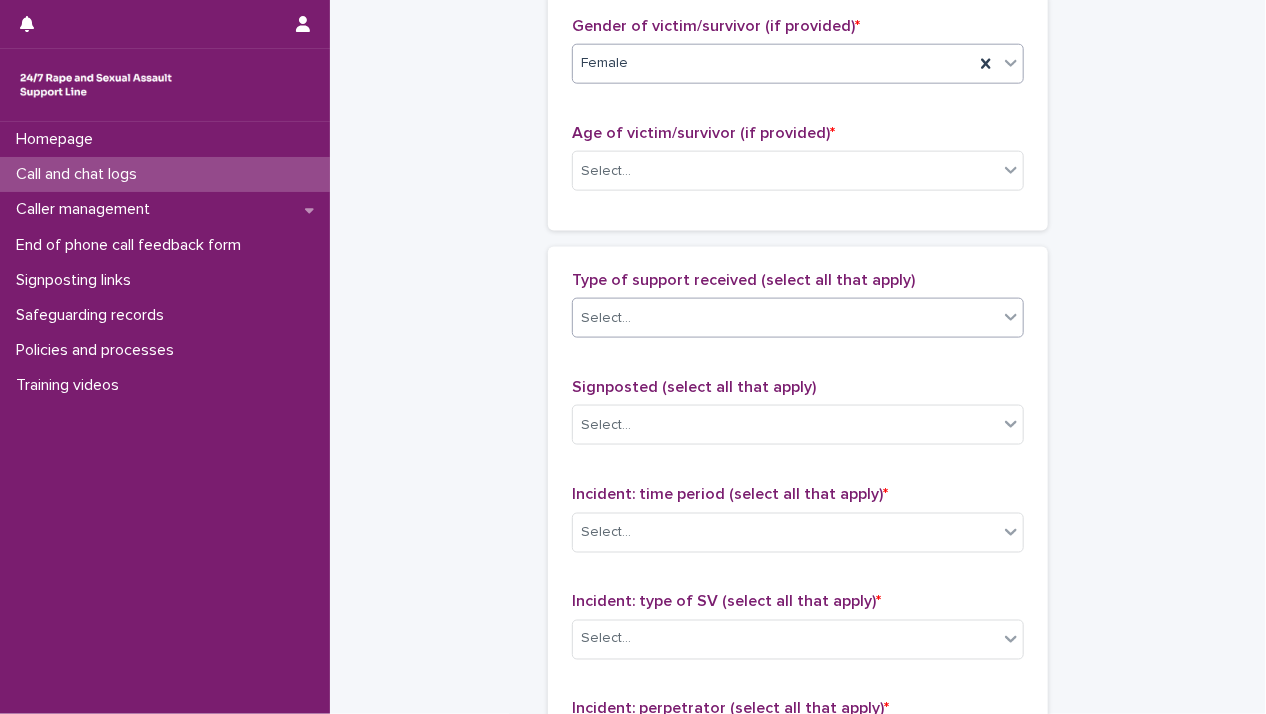 scroll, scrollTop: 1000, scrollLeft: 0, axis: vertical 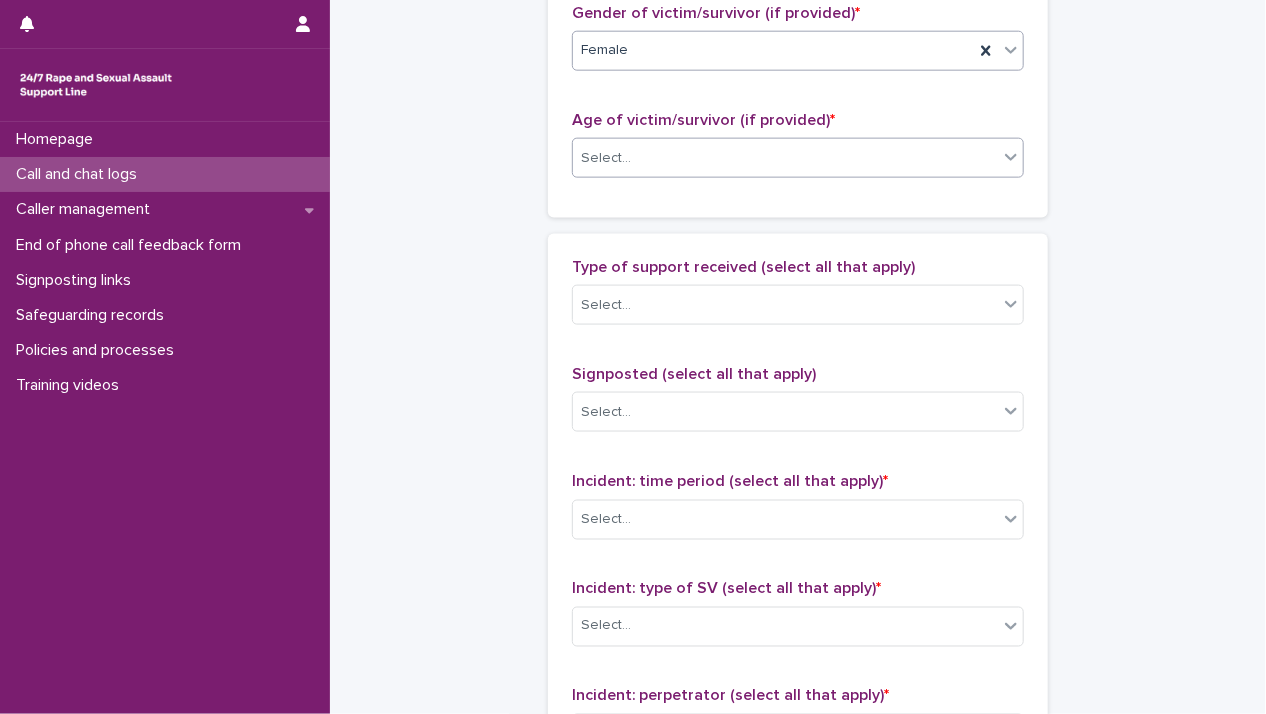drag, startPoint x: 658, startPoint y: 152, endPoint x: 659, endPoint y: 173, distance: 21.023796 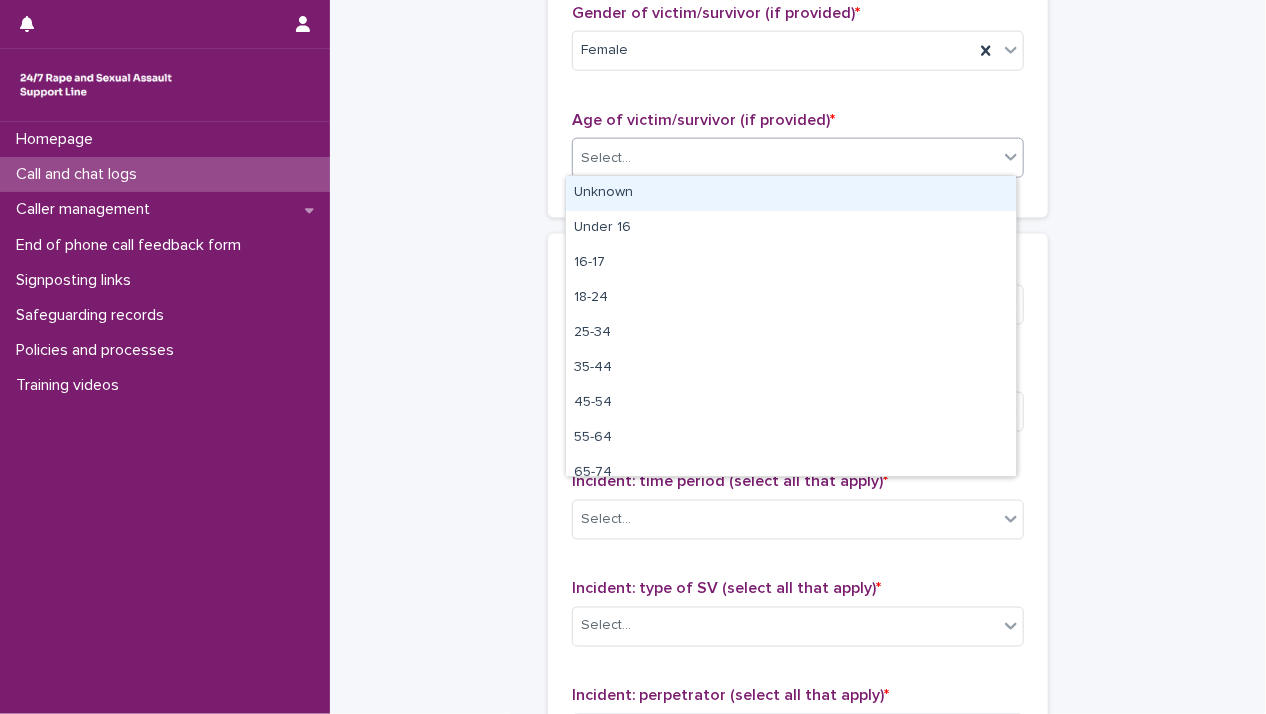 drag, startPoint x: 656, startPoint y: 192, endPoint x: 663, endPoint y: 217, distance: 25.96151 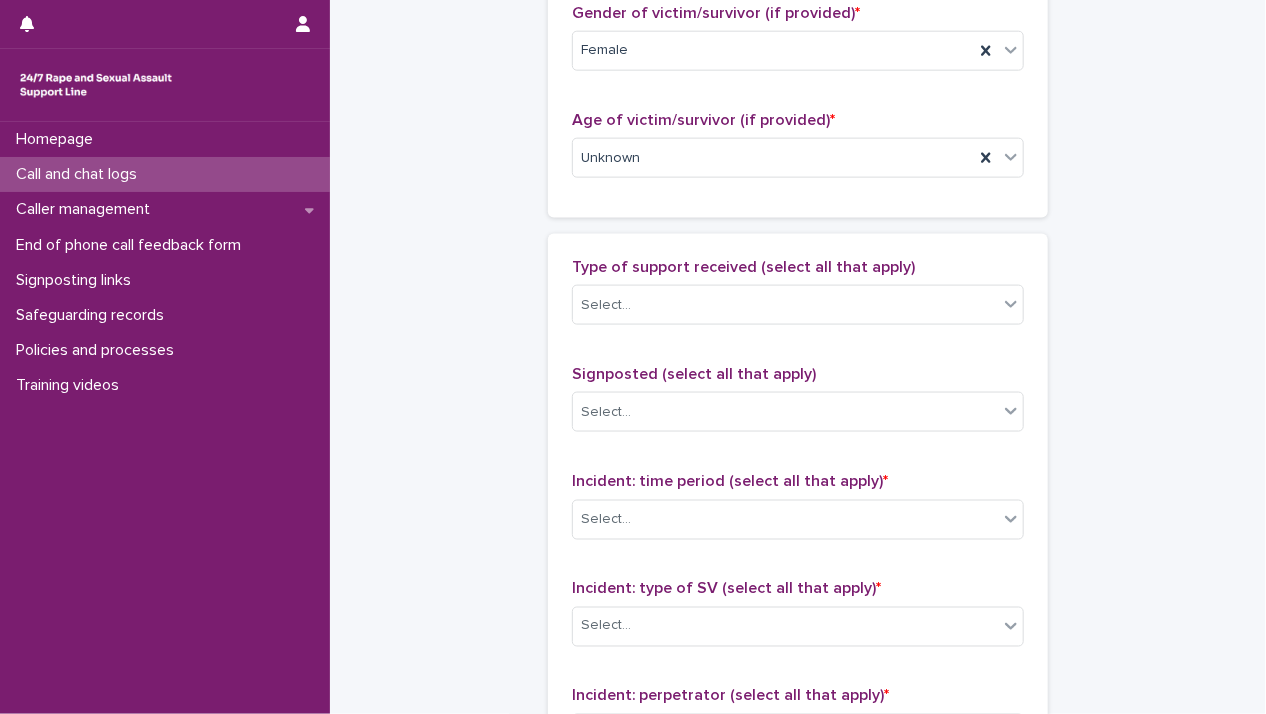 click on "Type of support received (select all that apply)" at bounding box center (743, 267) 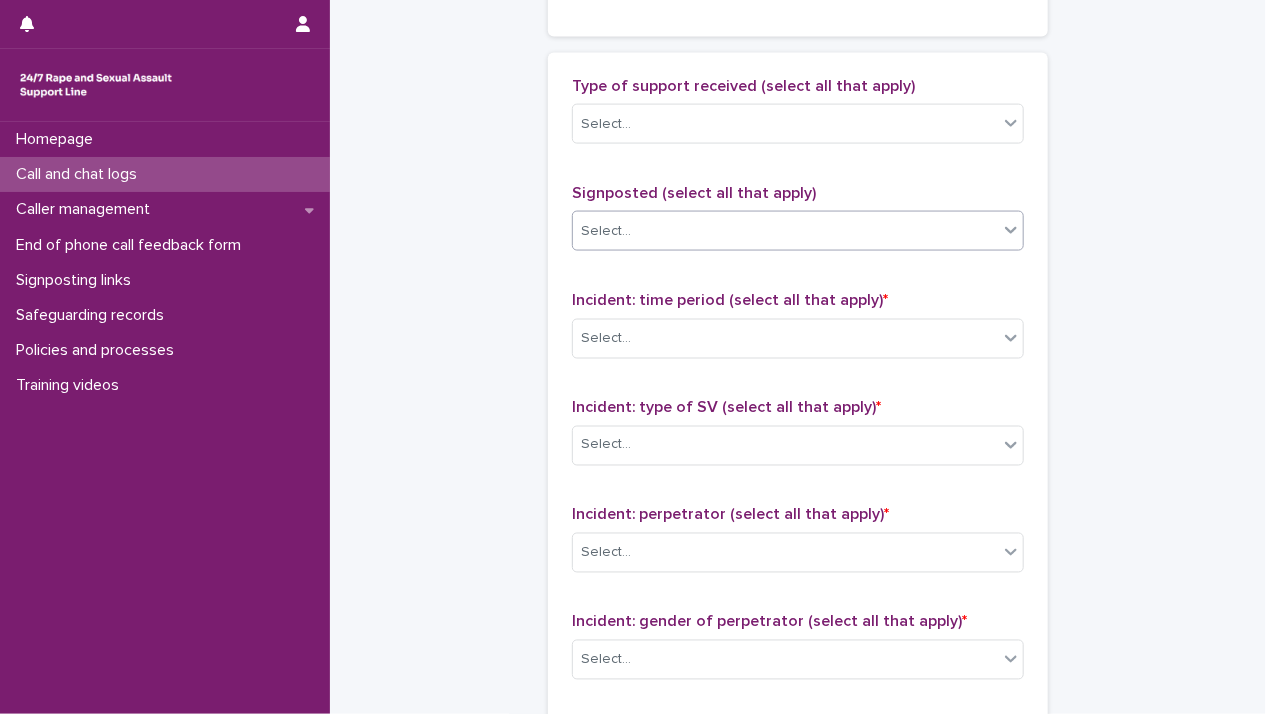 scroll, scrollTop: 1300, scrollLeft: 0, axis: vertical 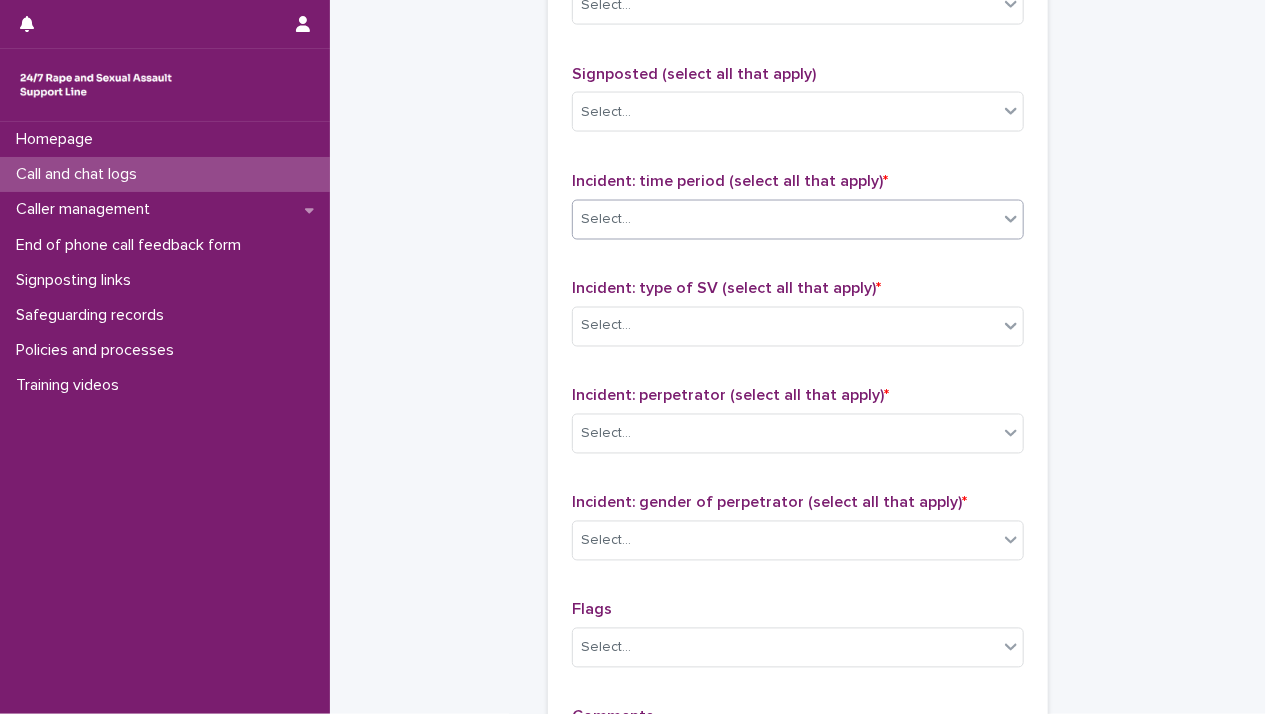 click on "Select..." at bounding box center [785, 219] 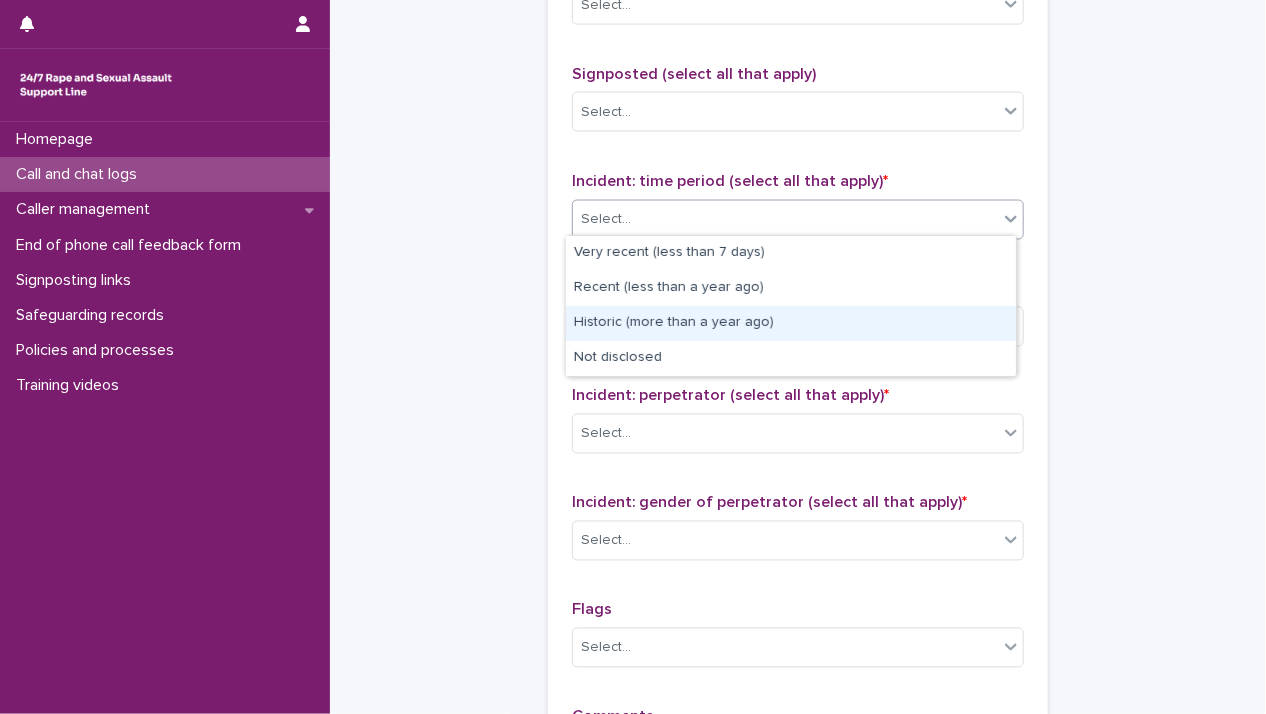 click on "Historic (more than a year ago)" at bounding box center [791, 323] 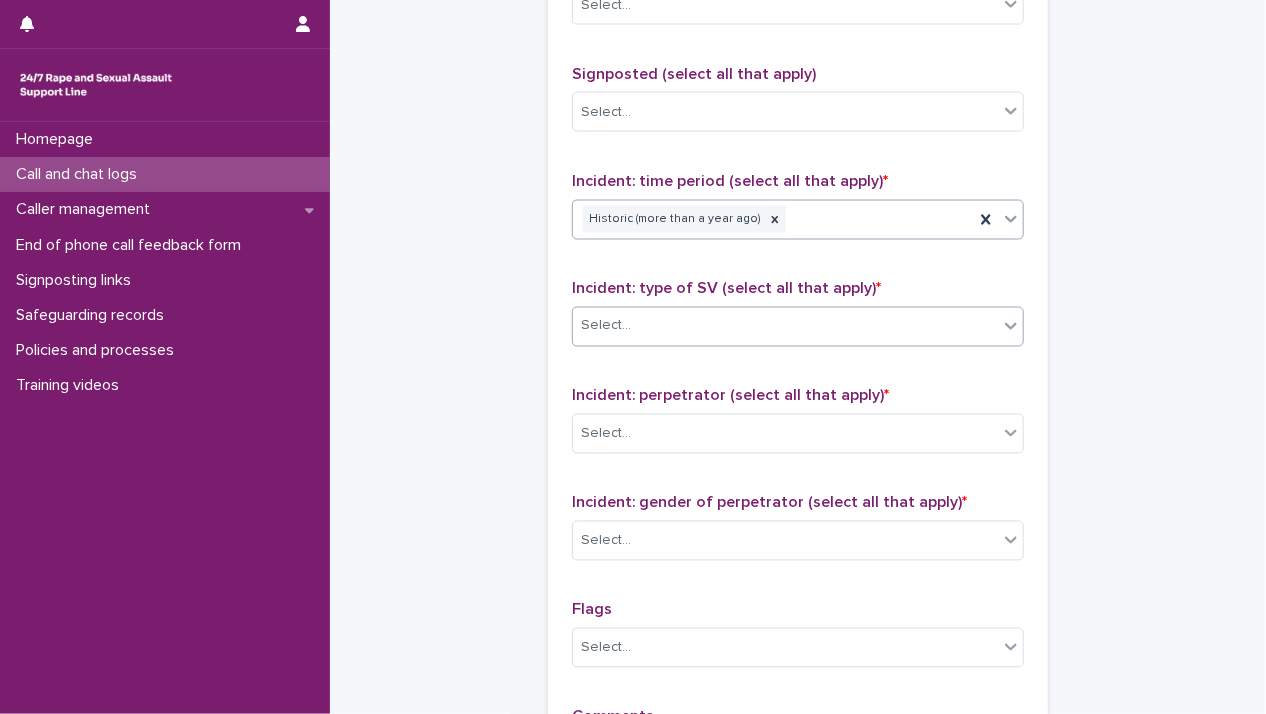 click on "Select..." at bounding box center [785, 326] 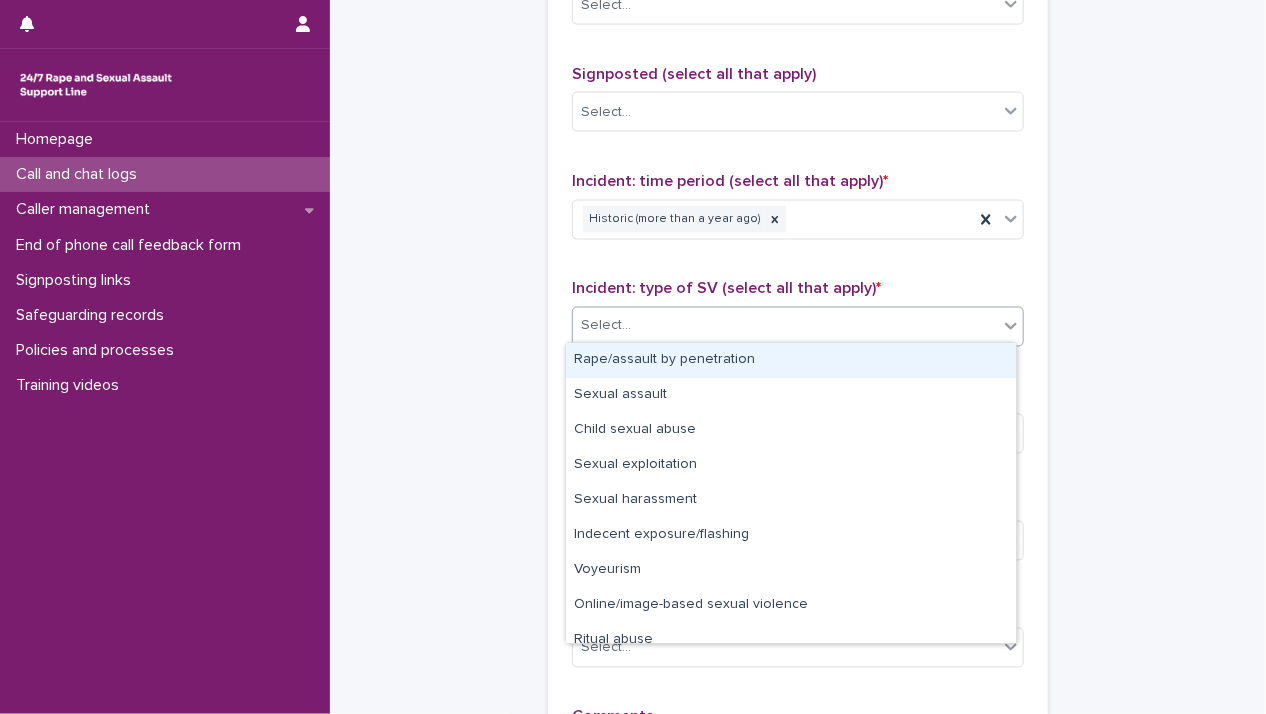 click on "Rape/assault by penetration" at bounding box center [791, 360] 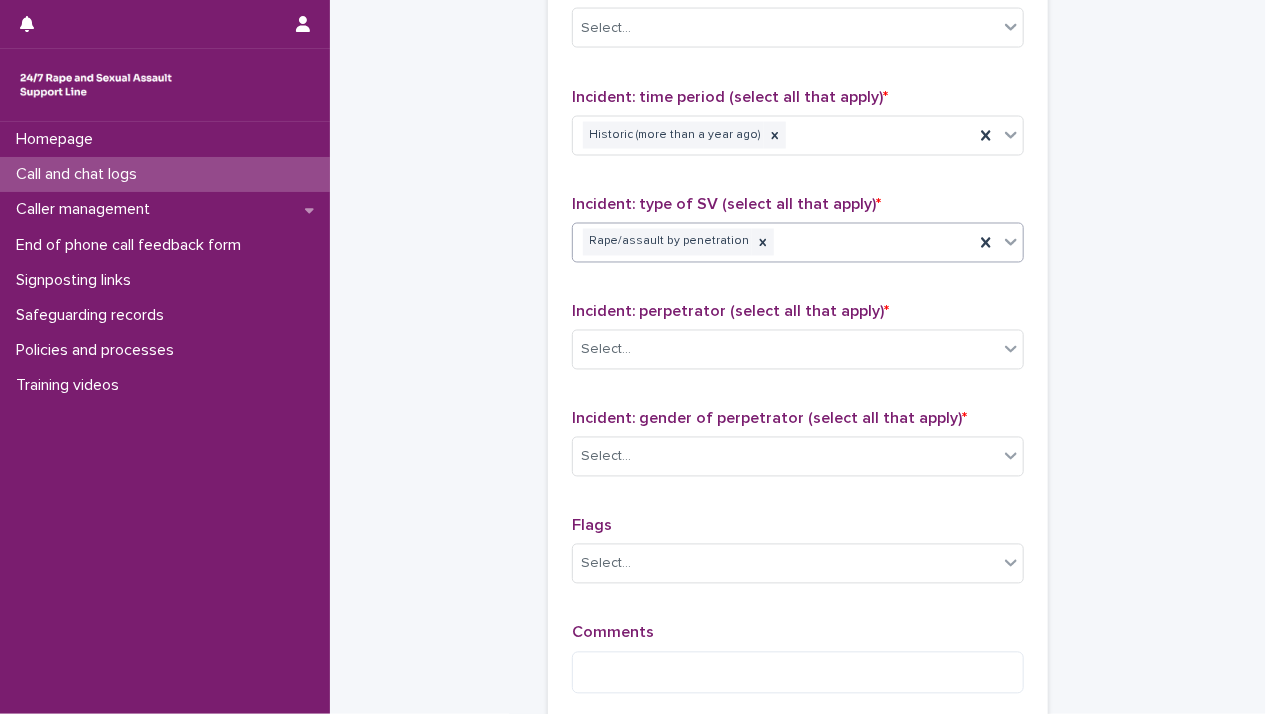 scroll, scrollTop: 1500, scrollLeft: 0, axis: vertical 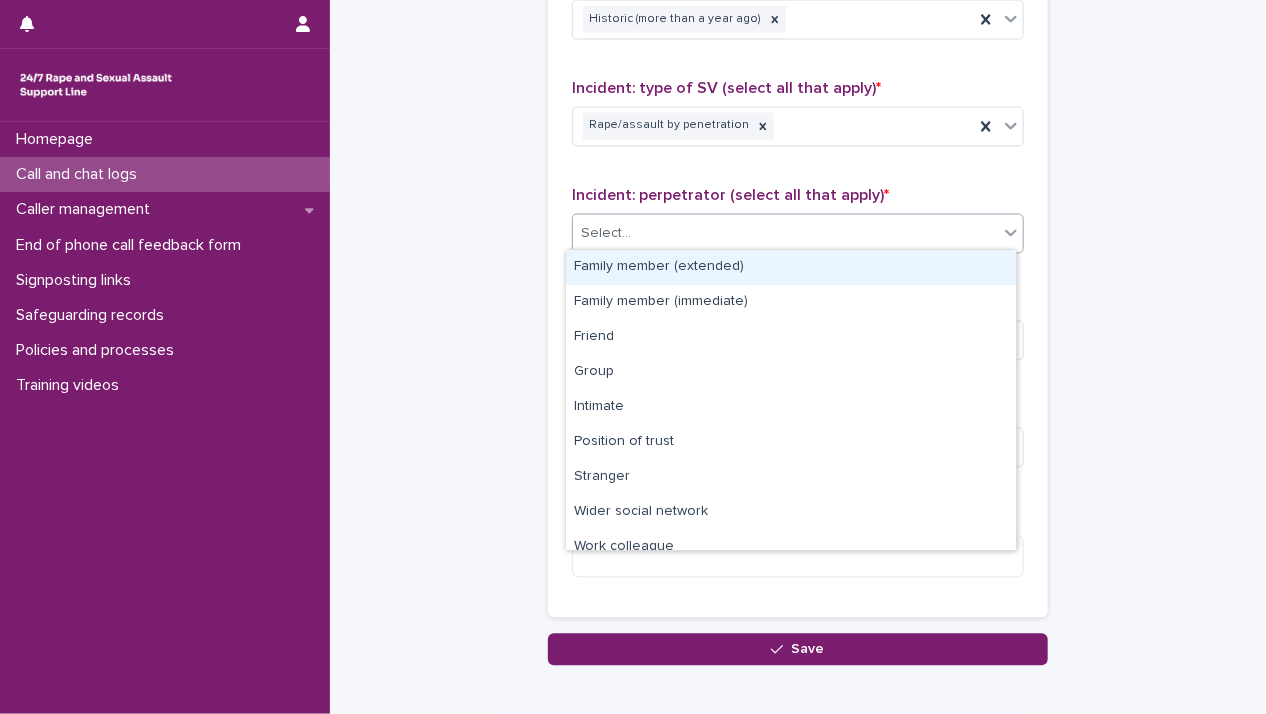 click on "Select..." at bounding box center (785, 234) 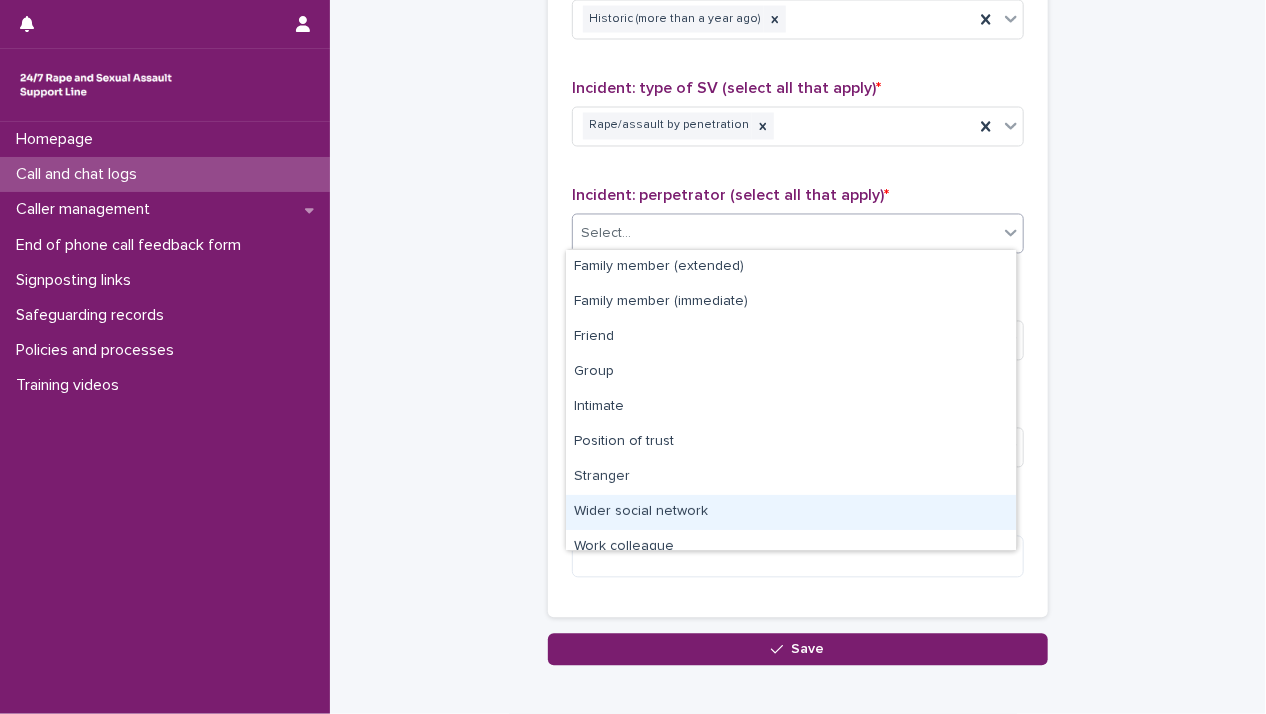 click on "Wider social network" at bounding box center [791, 512] 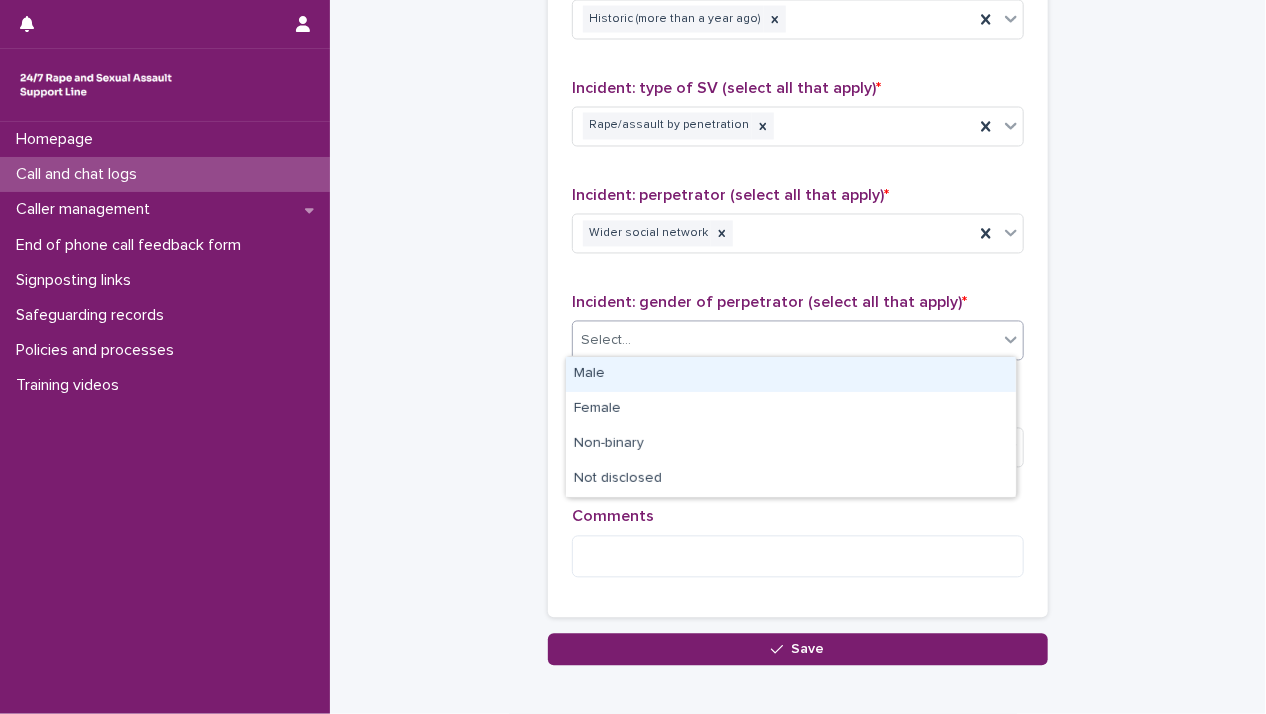 click on "Select..." at bounding box center (785, 341) 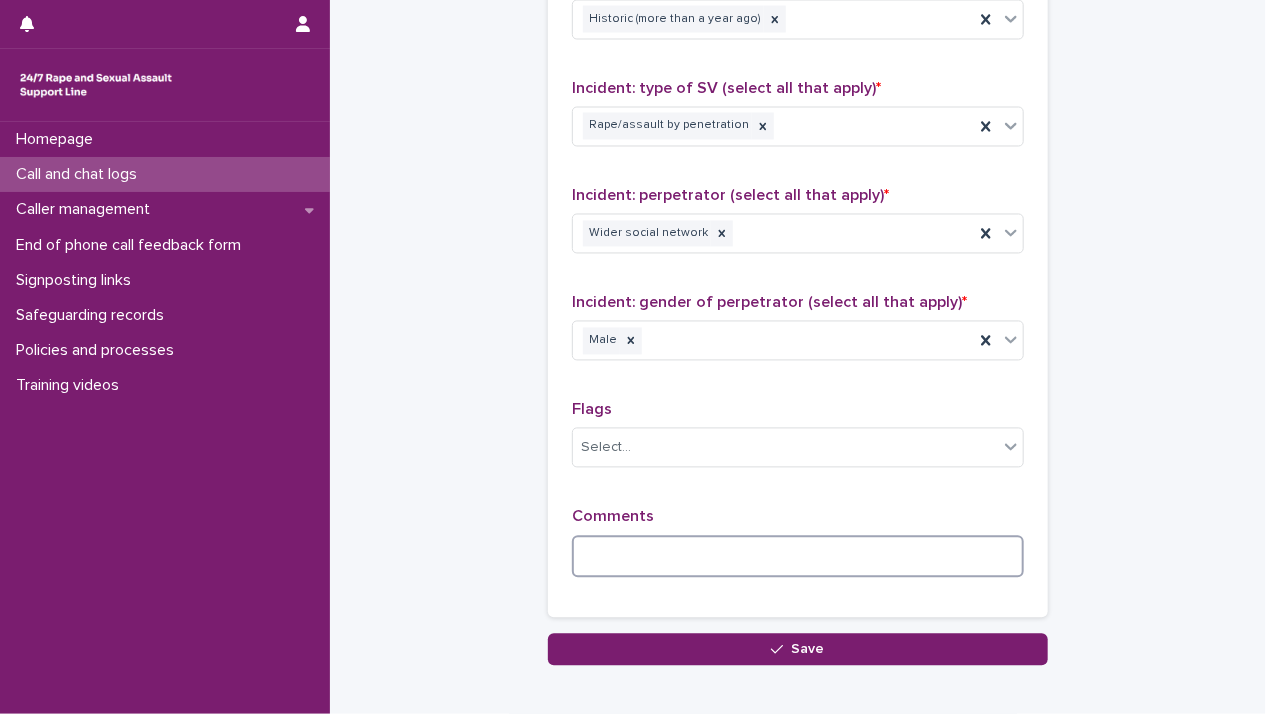 click at bounding box center [798, 557] 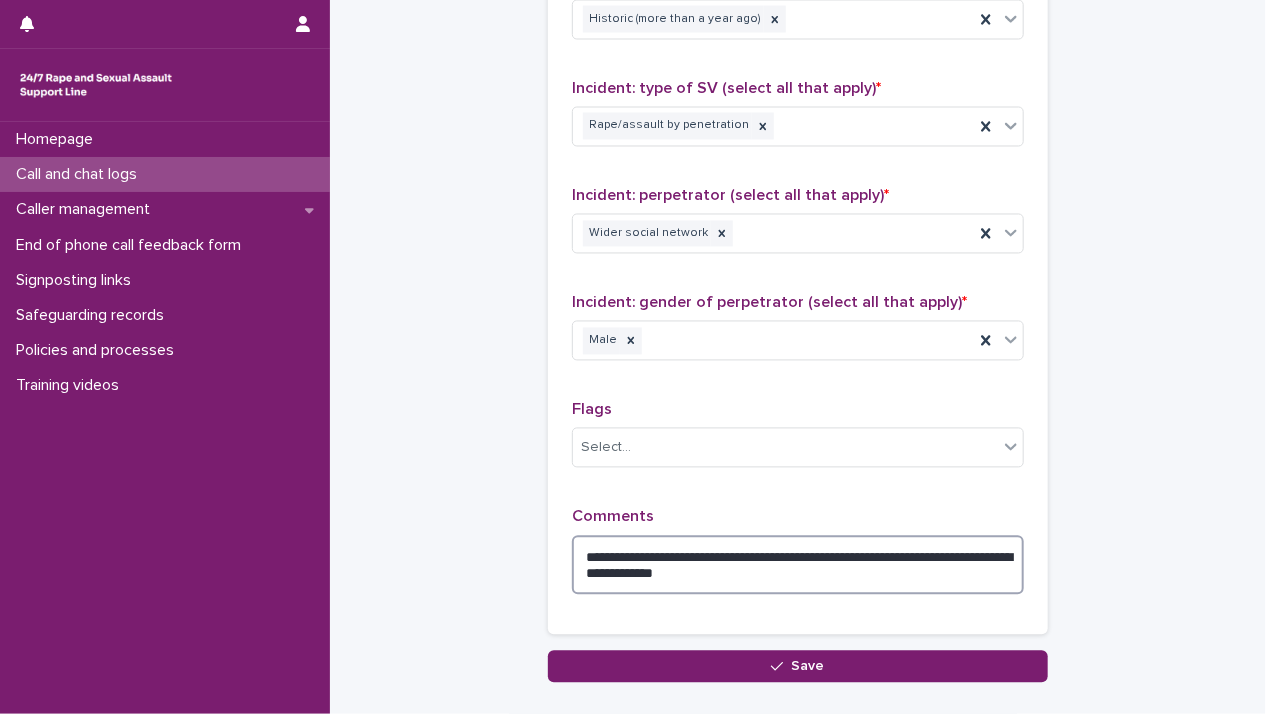 click on "**********" at bounding box center (798, 566) 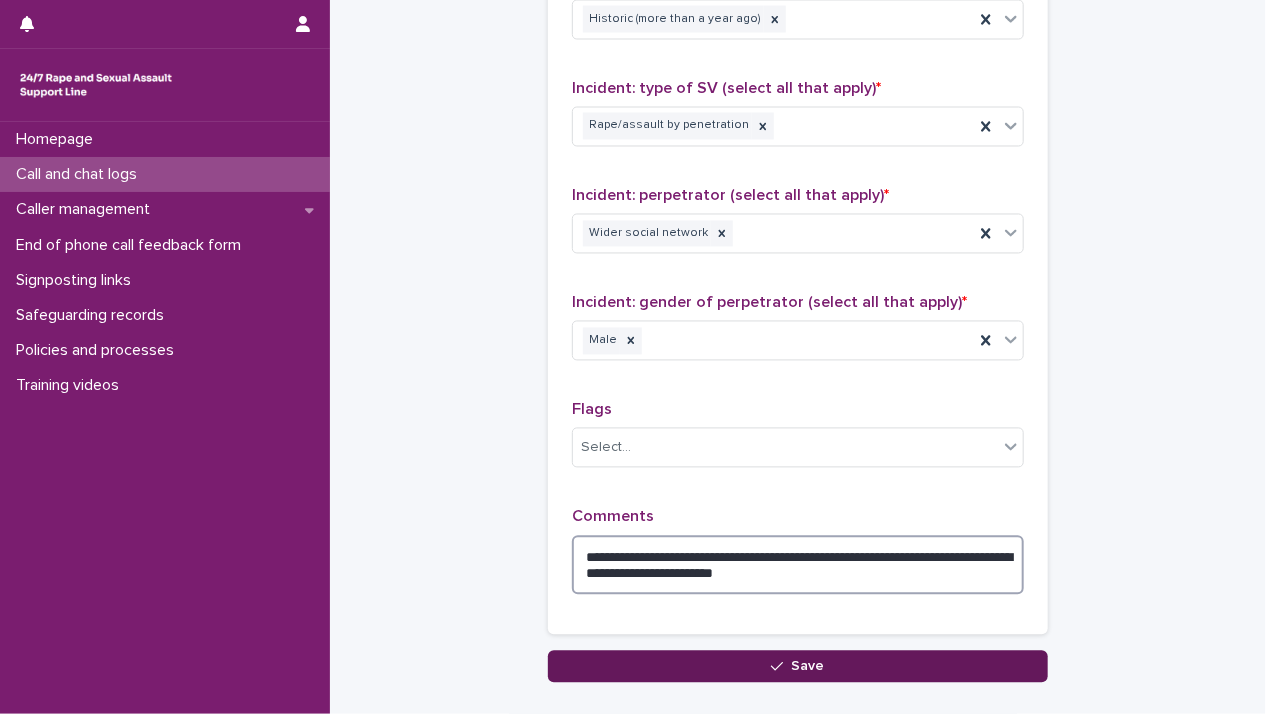 type on "**********" 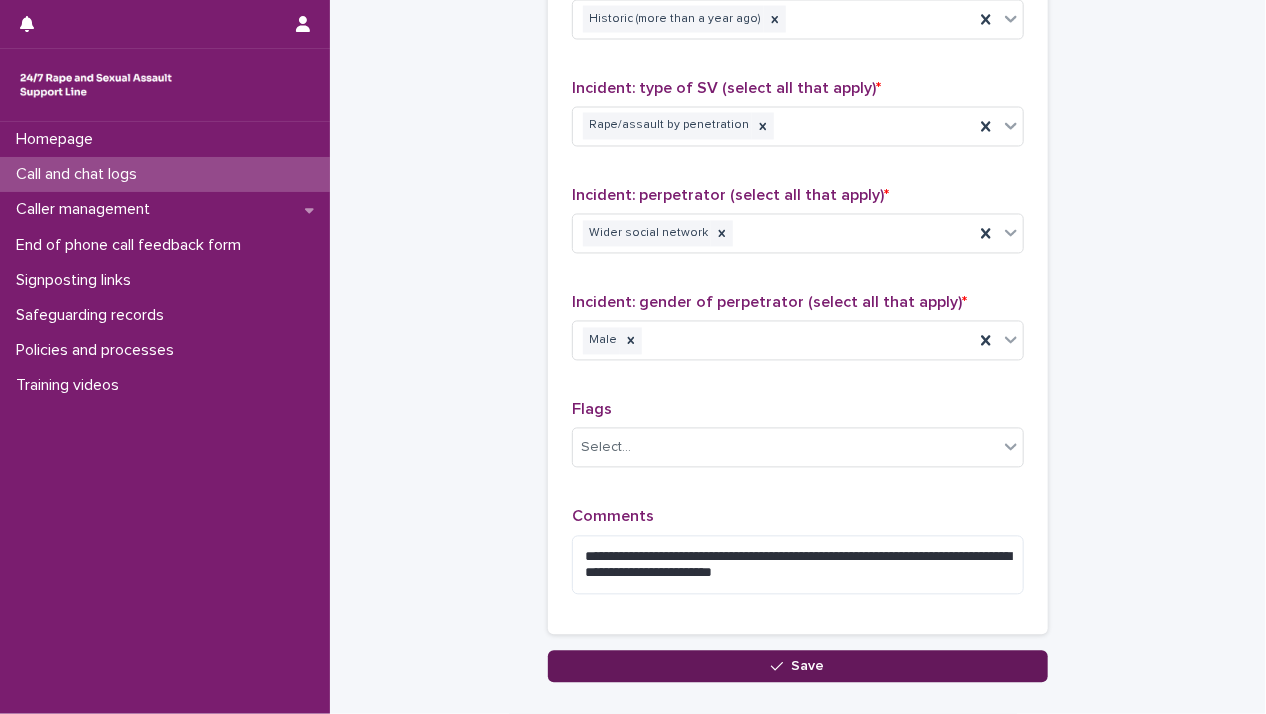 click on "Save" at bounding box center [798, 667] 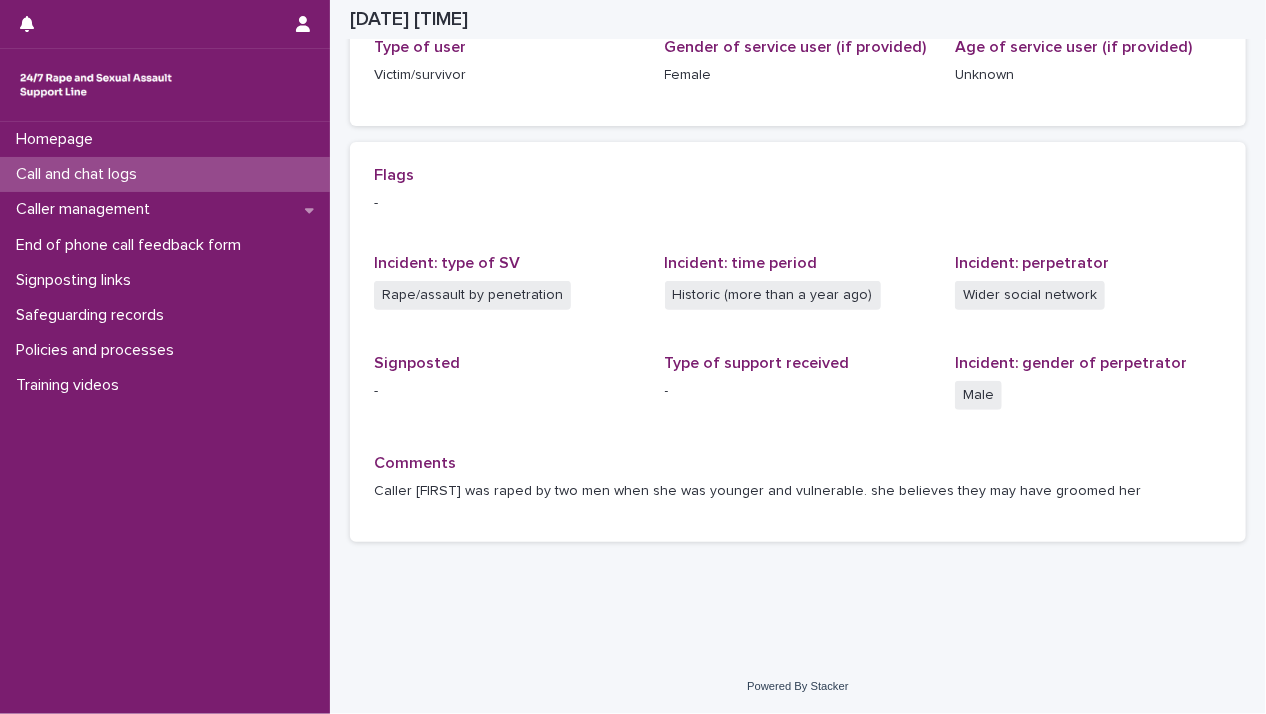 scroll, scrollTop: 348, scrollLeft: 0, axis: vertical 